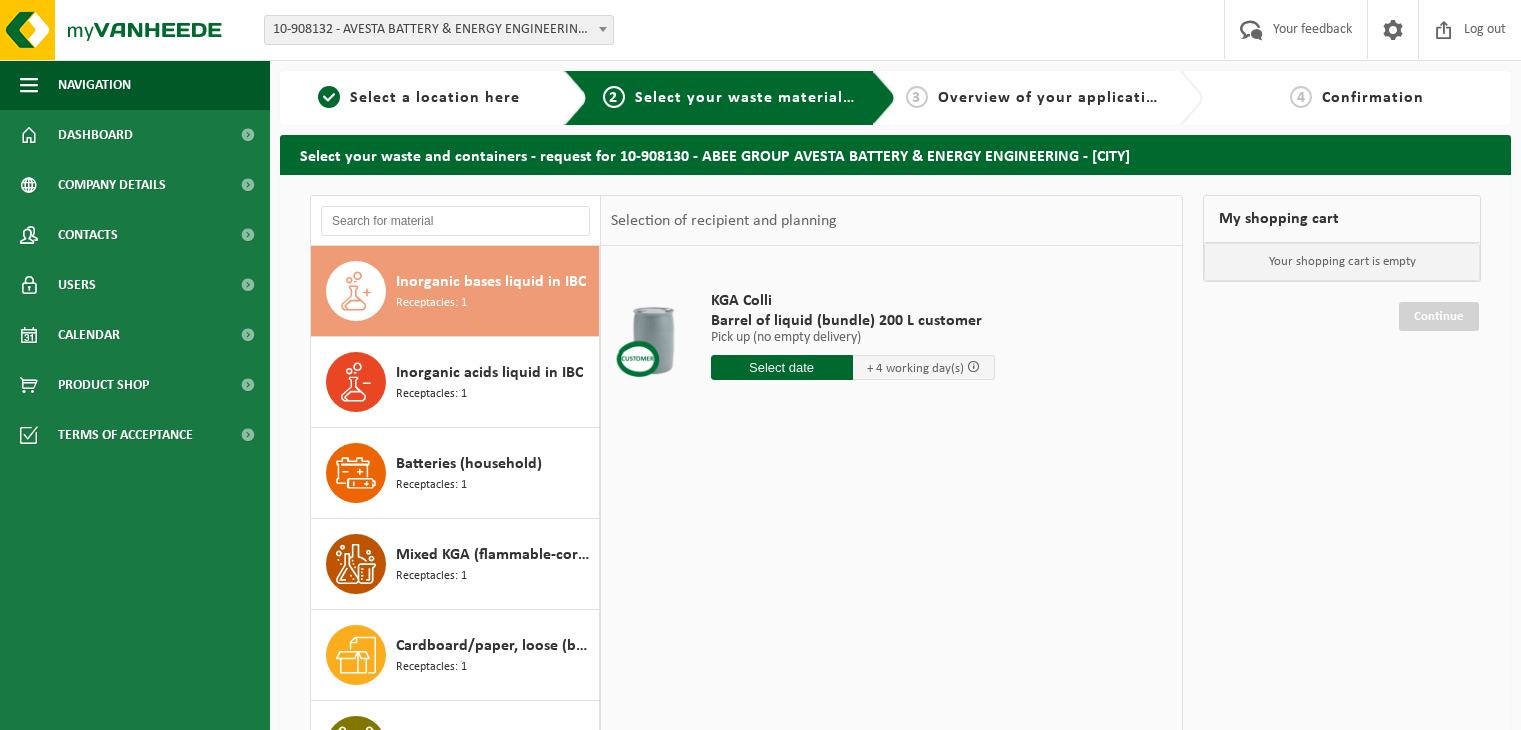 scroll, scrollTop: 246, scrollLeft: 0, axis: vertical 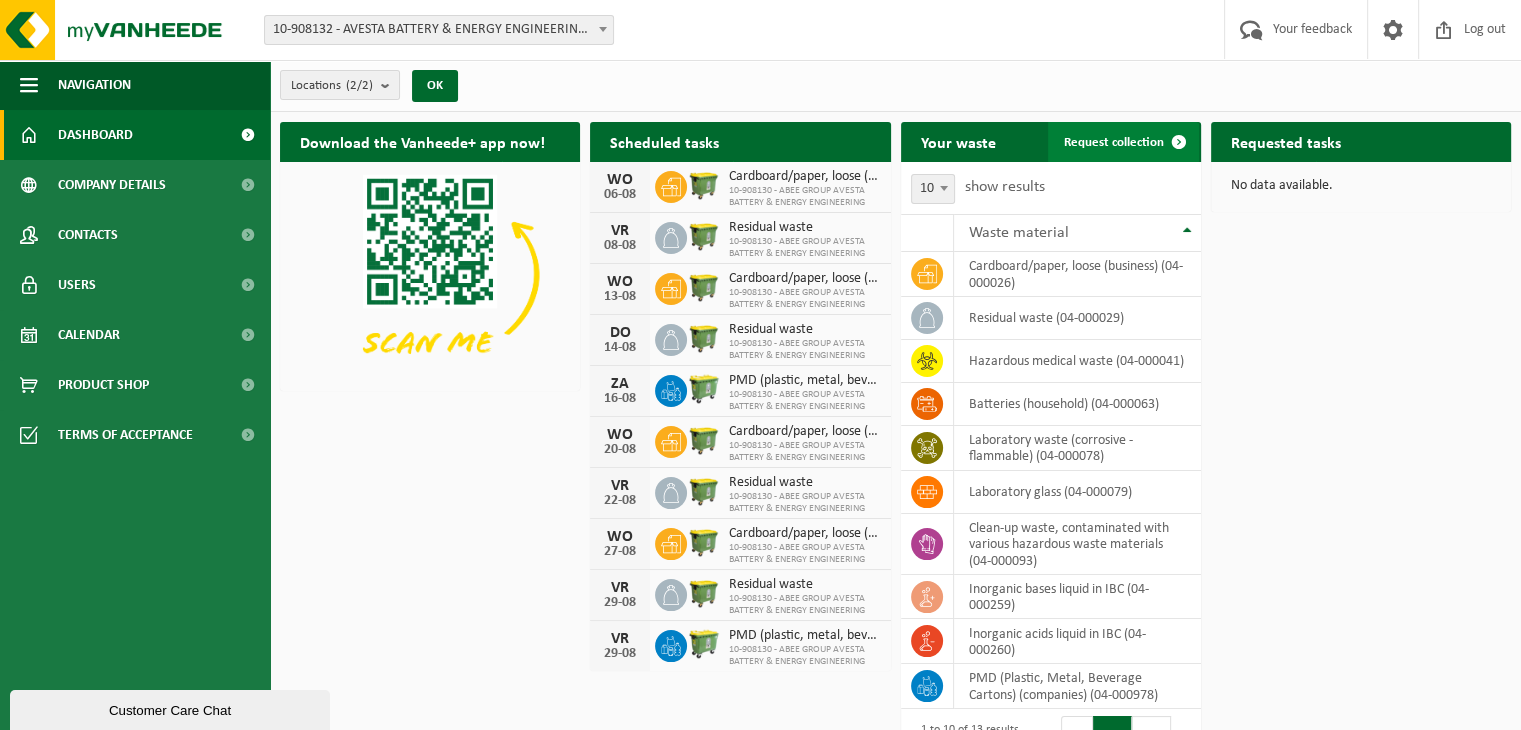 click on "Request collection" at bounding box center (1114, 142) 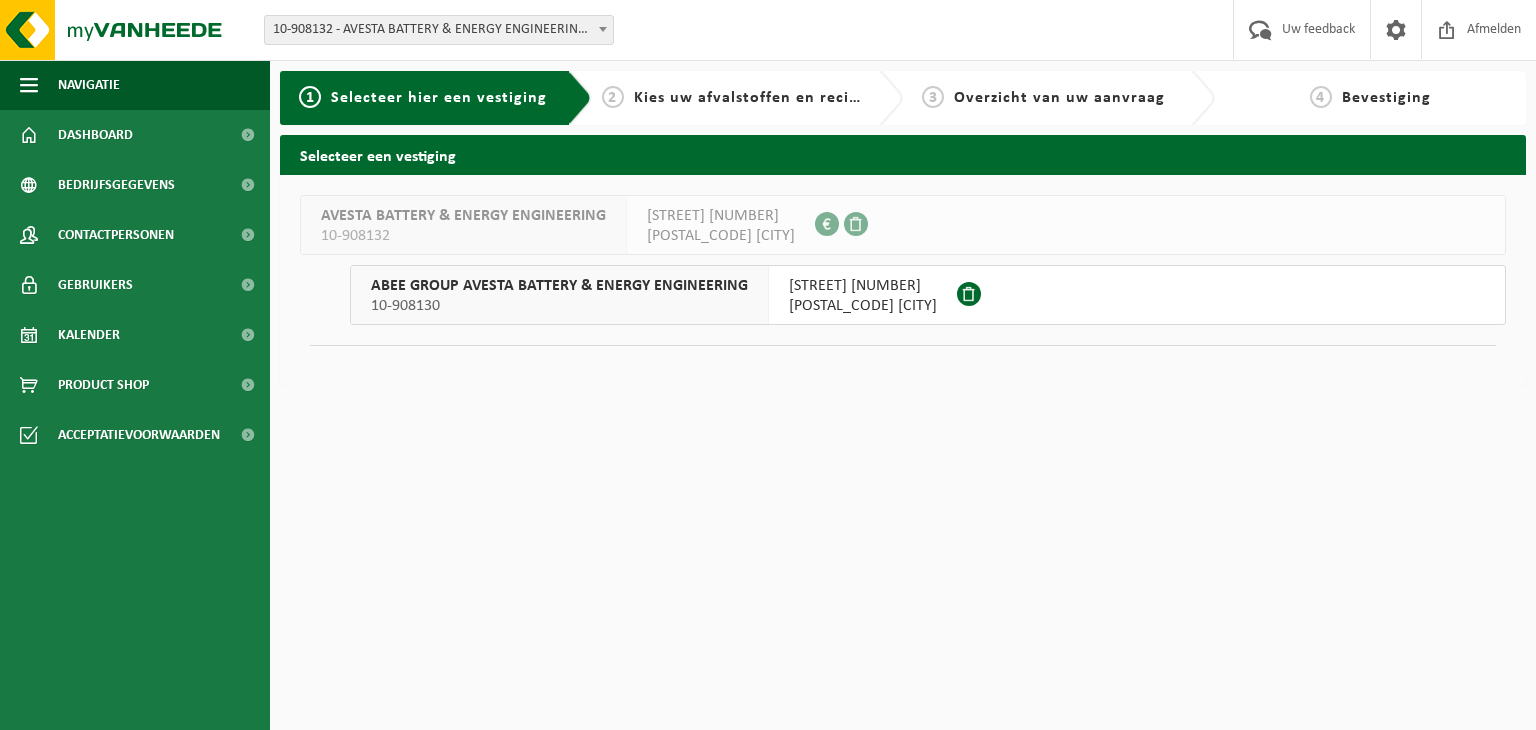 scroll, scrollTop: 0, scrollLeft: 0, axis: both 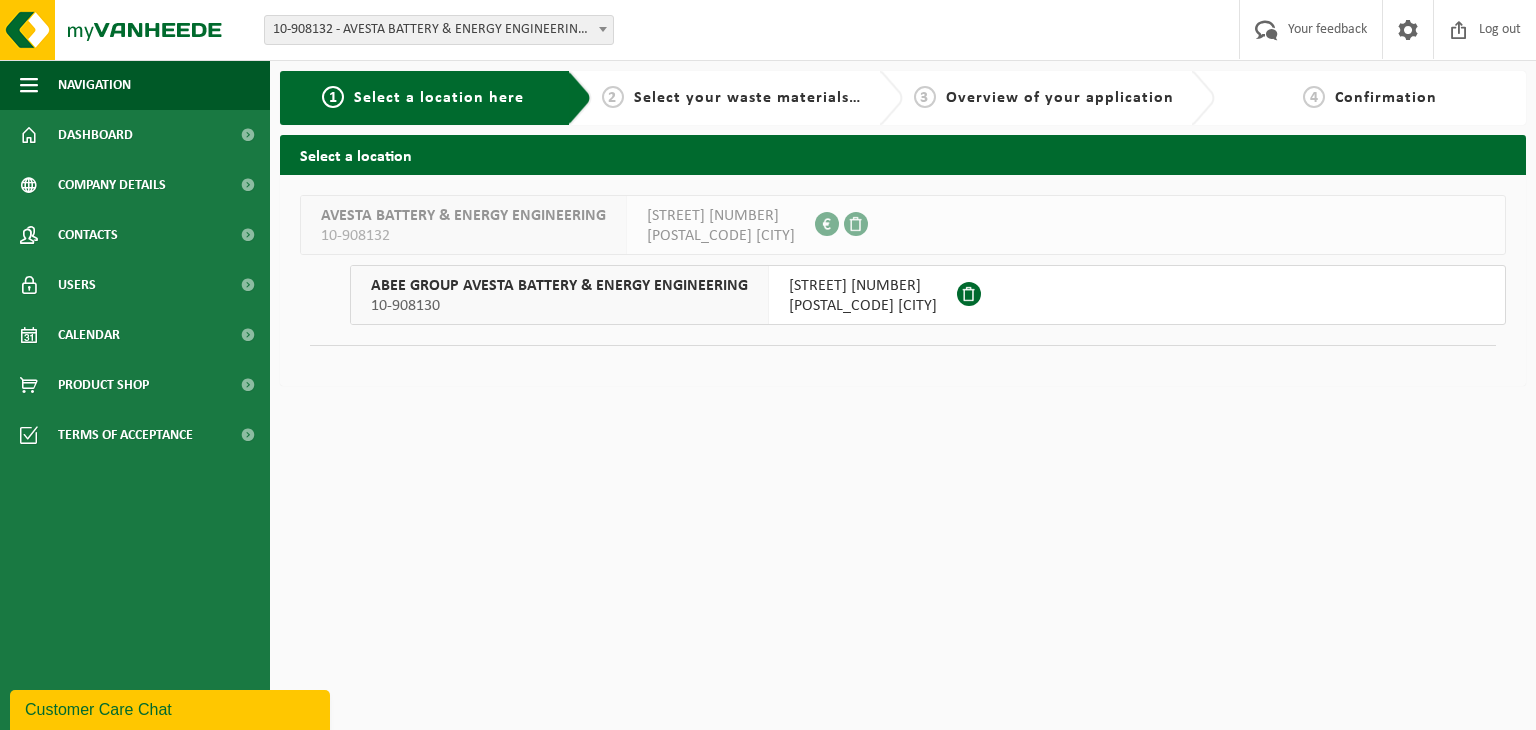 click on "DOORN NORTH 10" at bounding box center (855, 286) 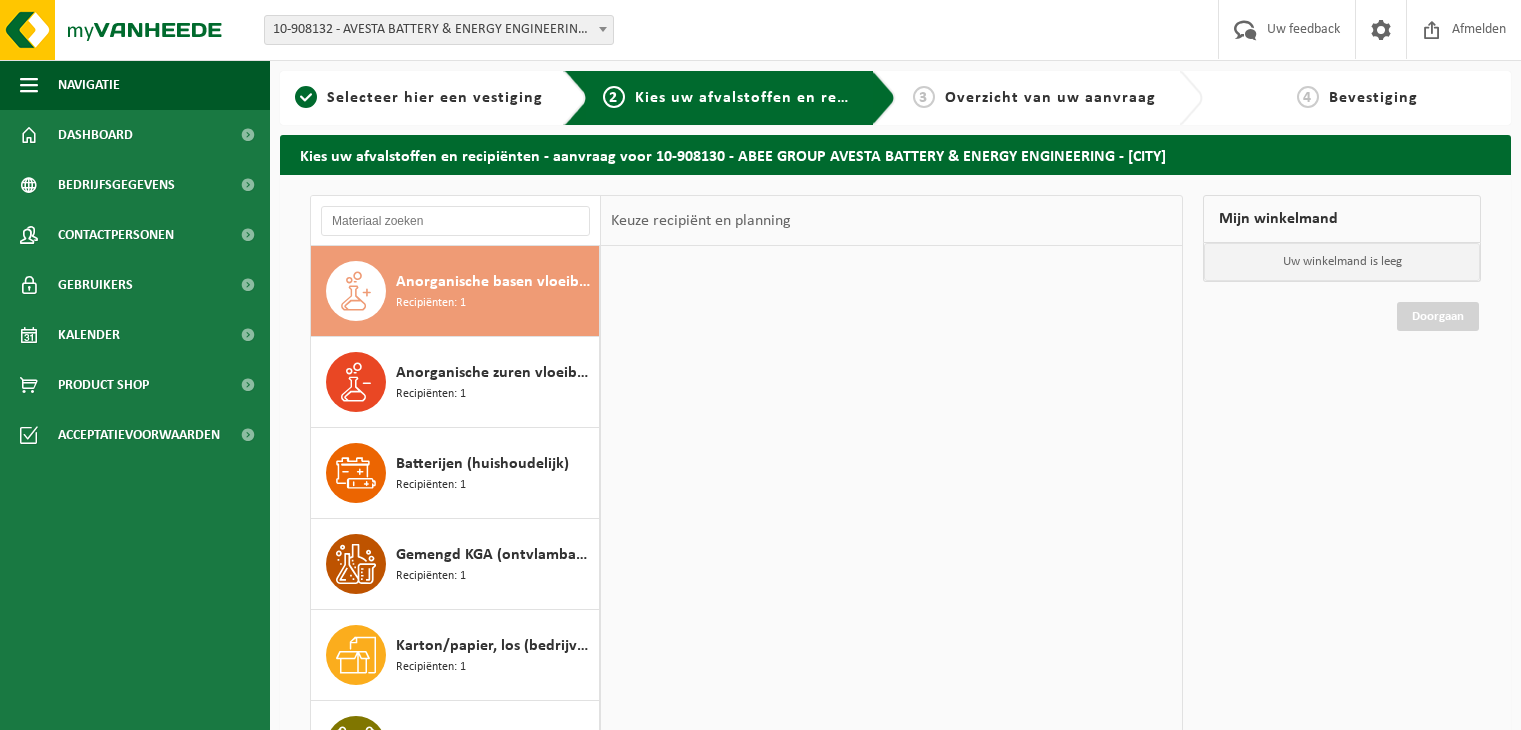 scroll, scrollTop: 0, scrollLeft: 0, axis: both 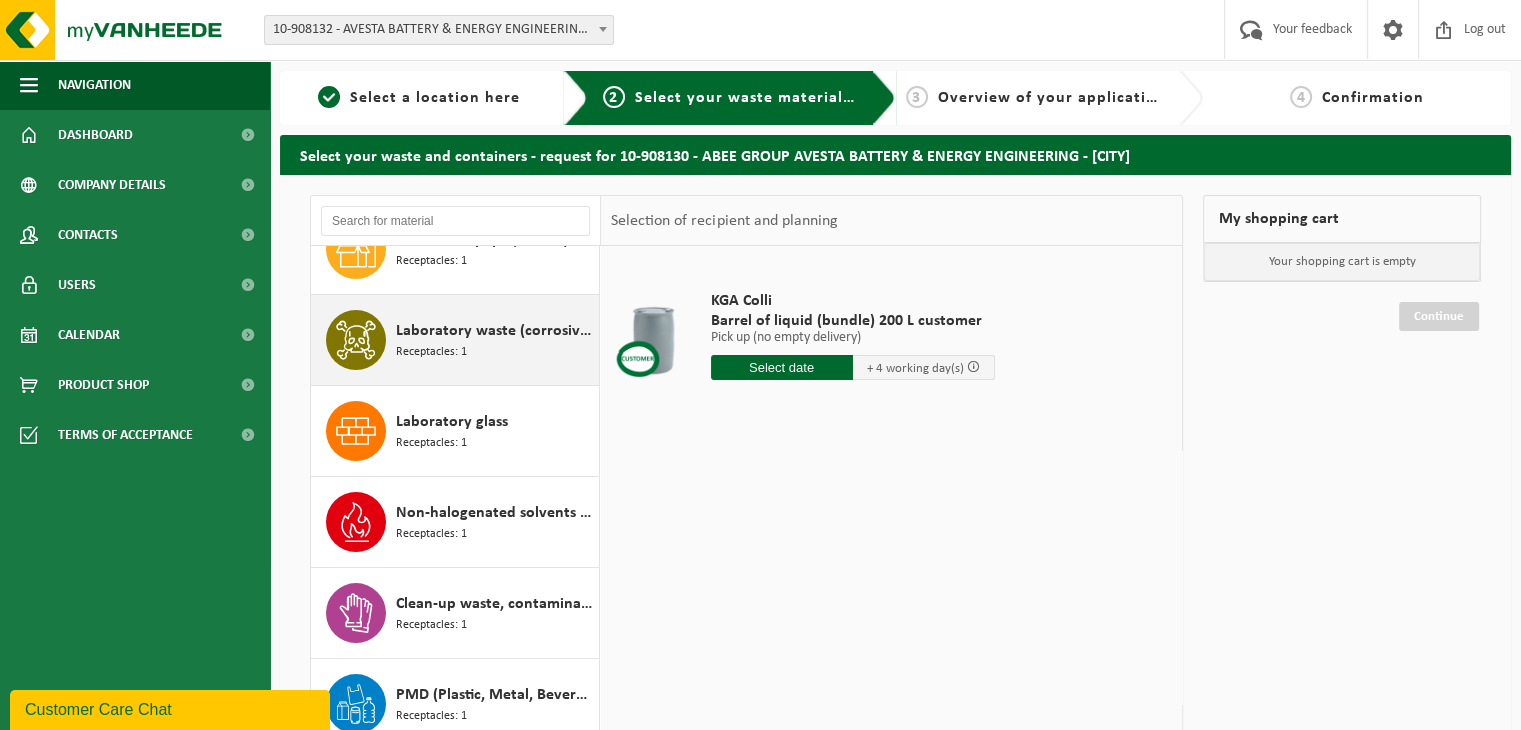 click on "Laboratory waste (corrosive - flammable)   Receptacles: 1" at bounding box center [495, 340] 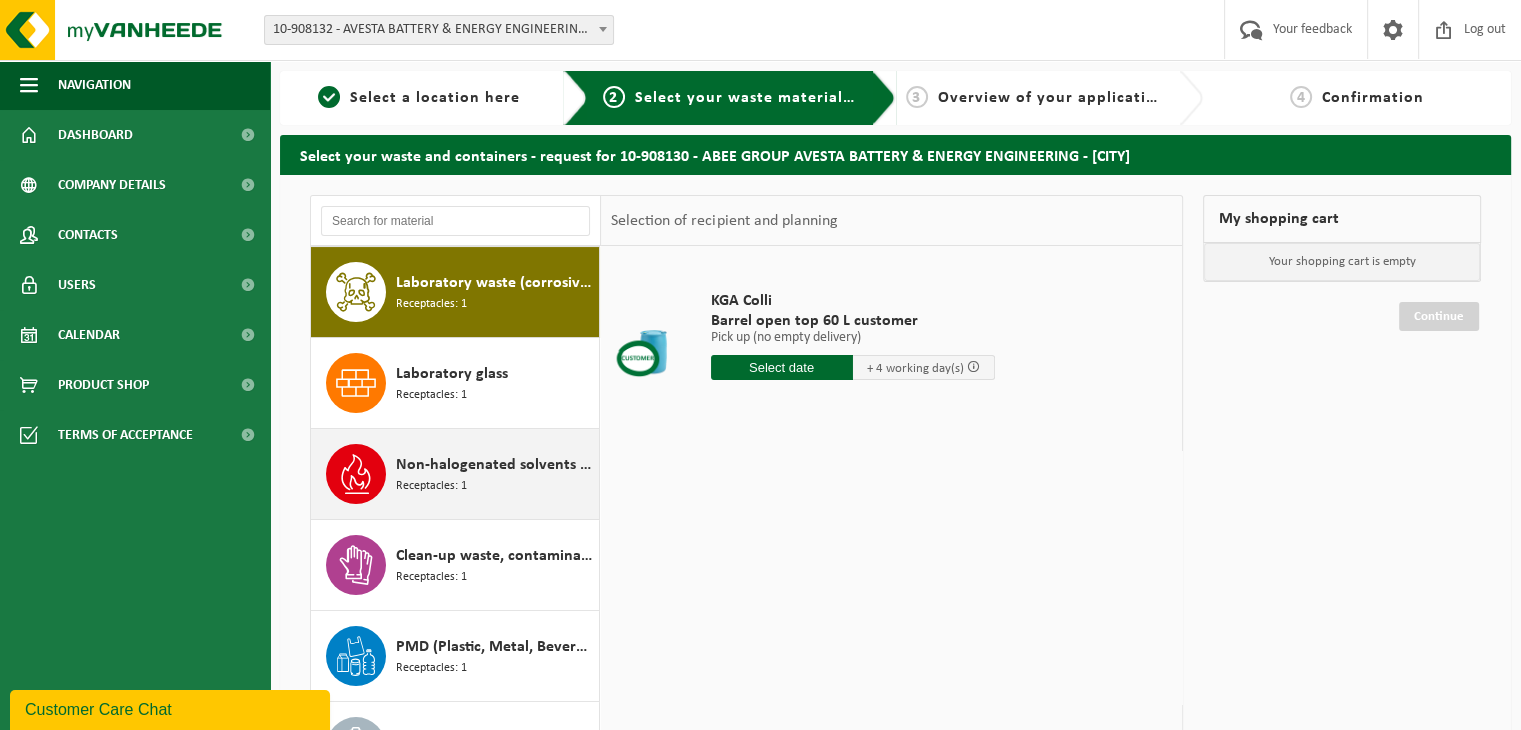 scroll, scrollTop: 488, scrollLeft: 0, axis: vertical 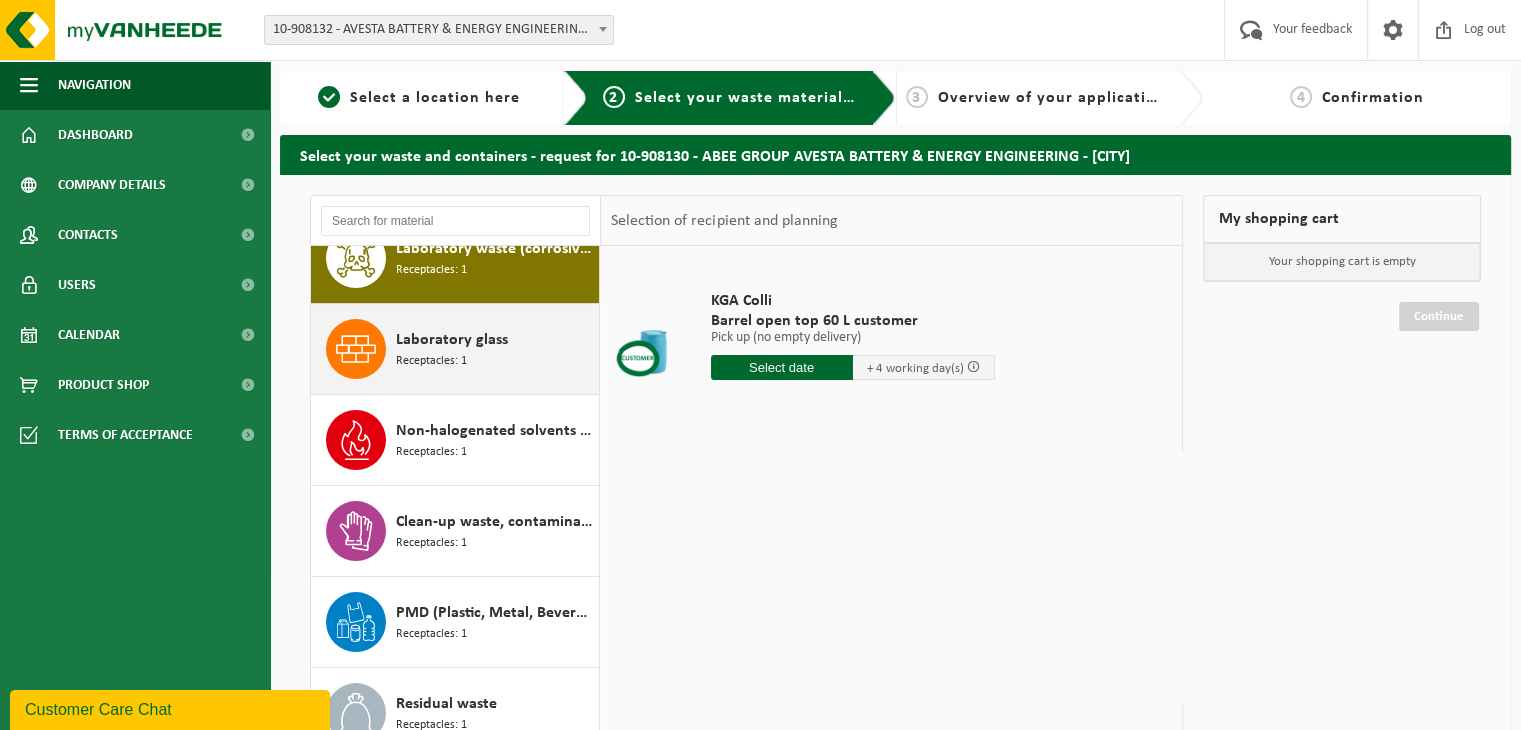 click on "Laboratory glass   Receptacles: 1" at bounding box center (495, 349) 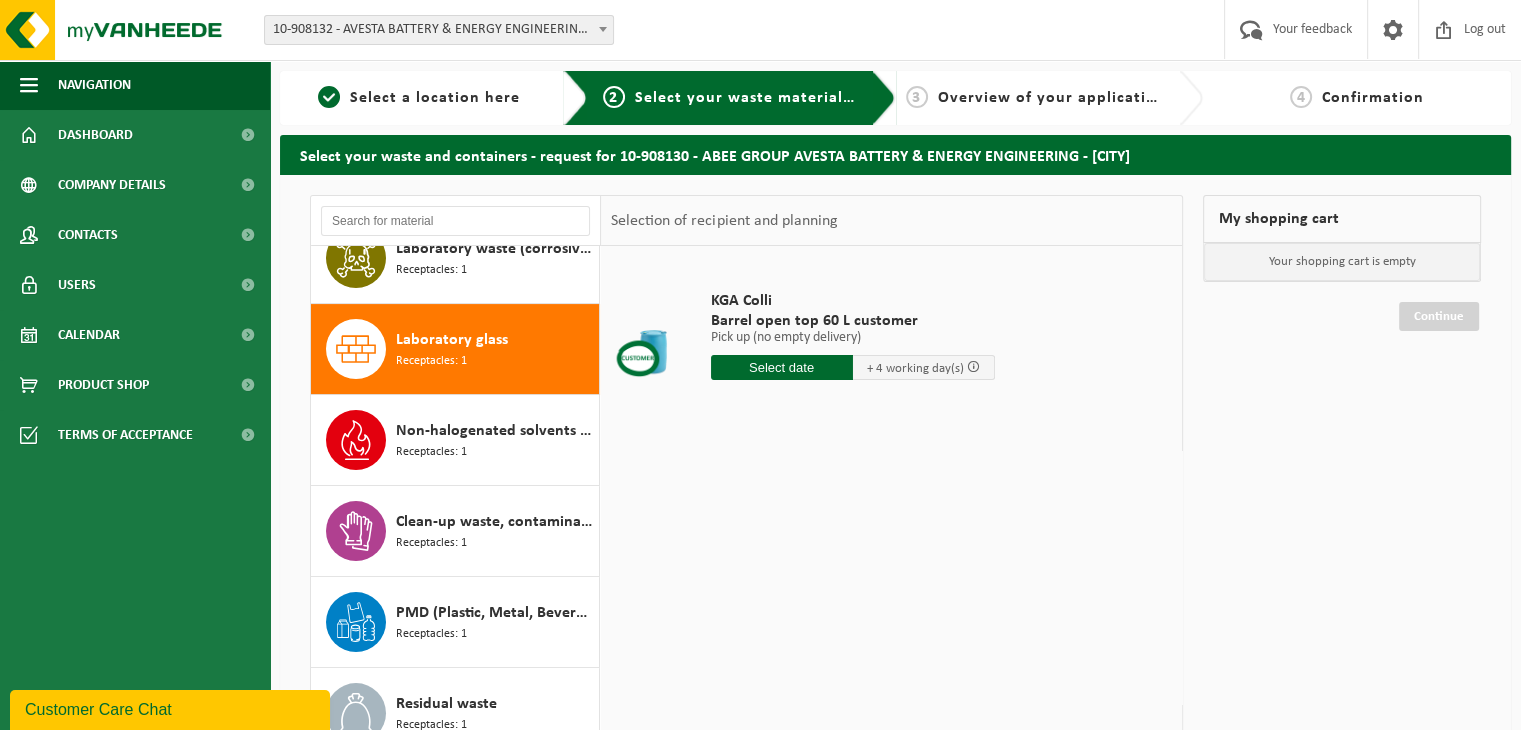 click on "KGA Colli
Barrel open top 60 L customer
Pick up (no empty delivery)
Pick up (no empty delivery)
Pick up (no empty delivery)
+ 4 working day(s)
1
Number
In shopping cart" at bounding box center (891, 546) 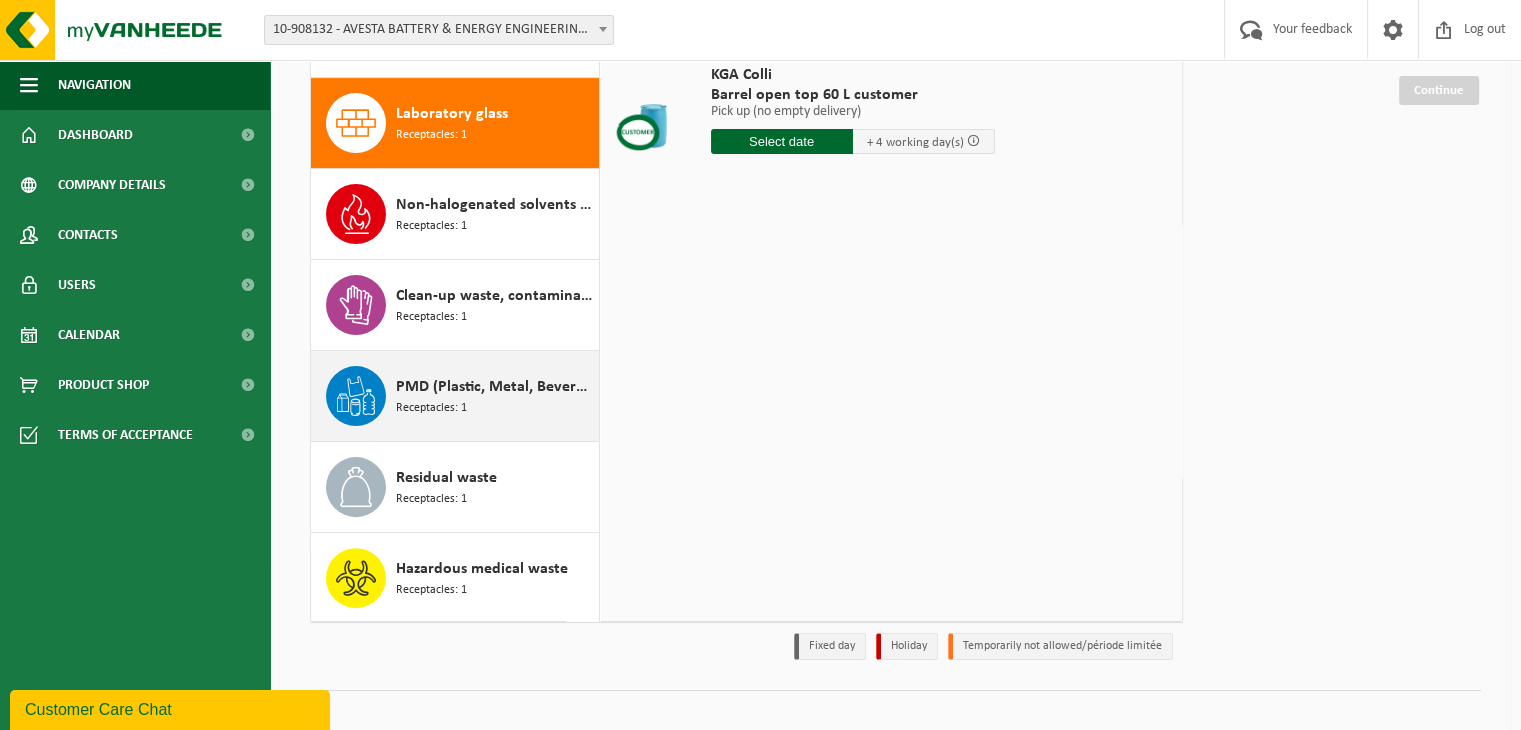scroll, scrollTop: 246, scrollLeft: 0, axis: vertical 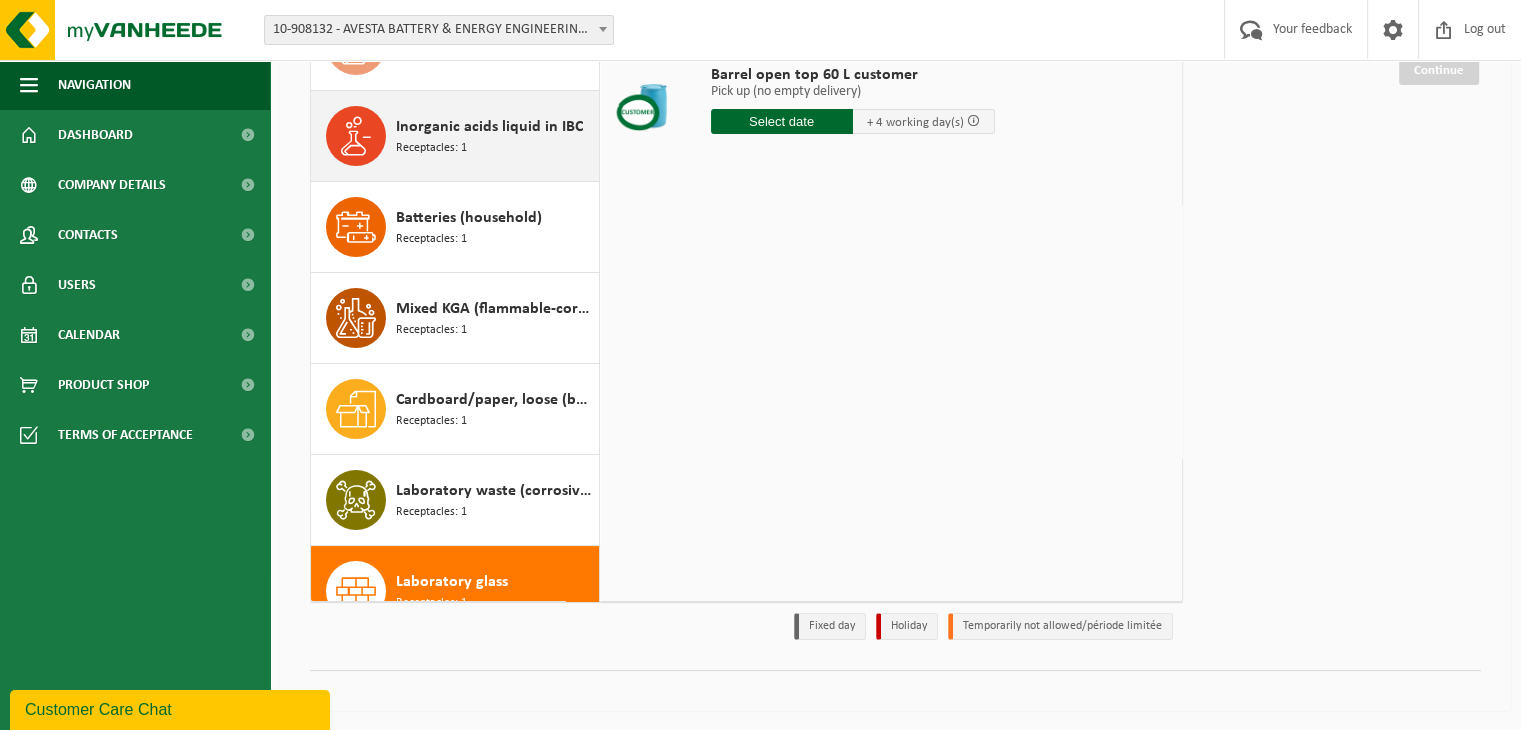 click on "Inorganic acids liquid in IBC   Receptacles: 1" at bounding box center (495, 136) 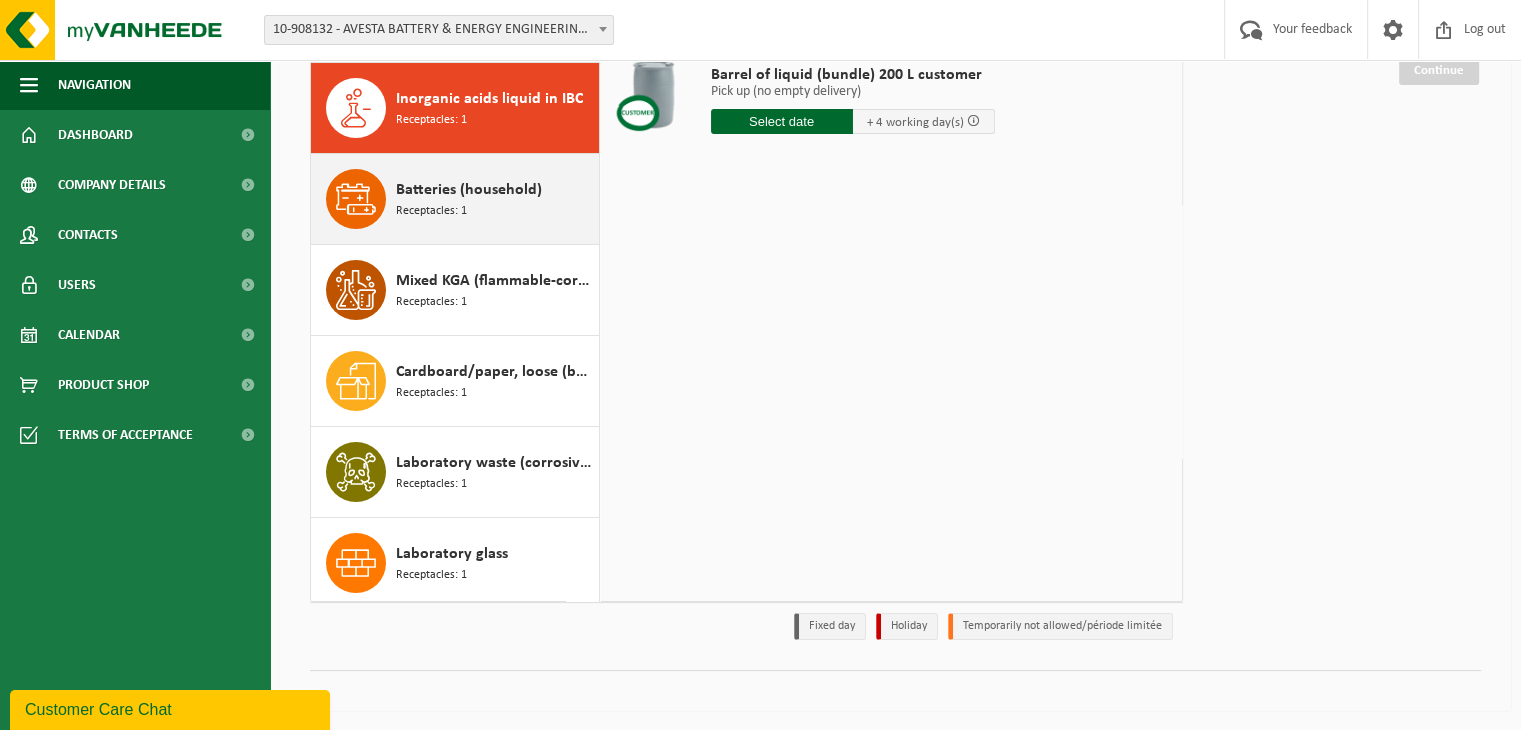 scroll, scrollTop: 0, scrollLeft: 0, axis: both 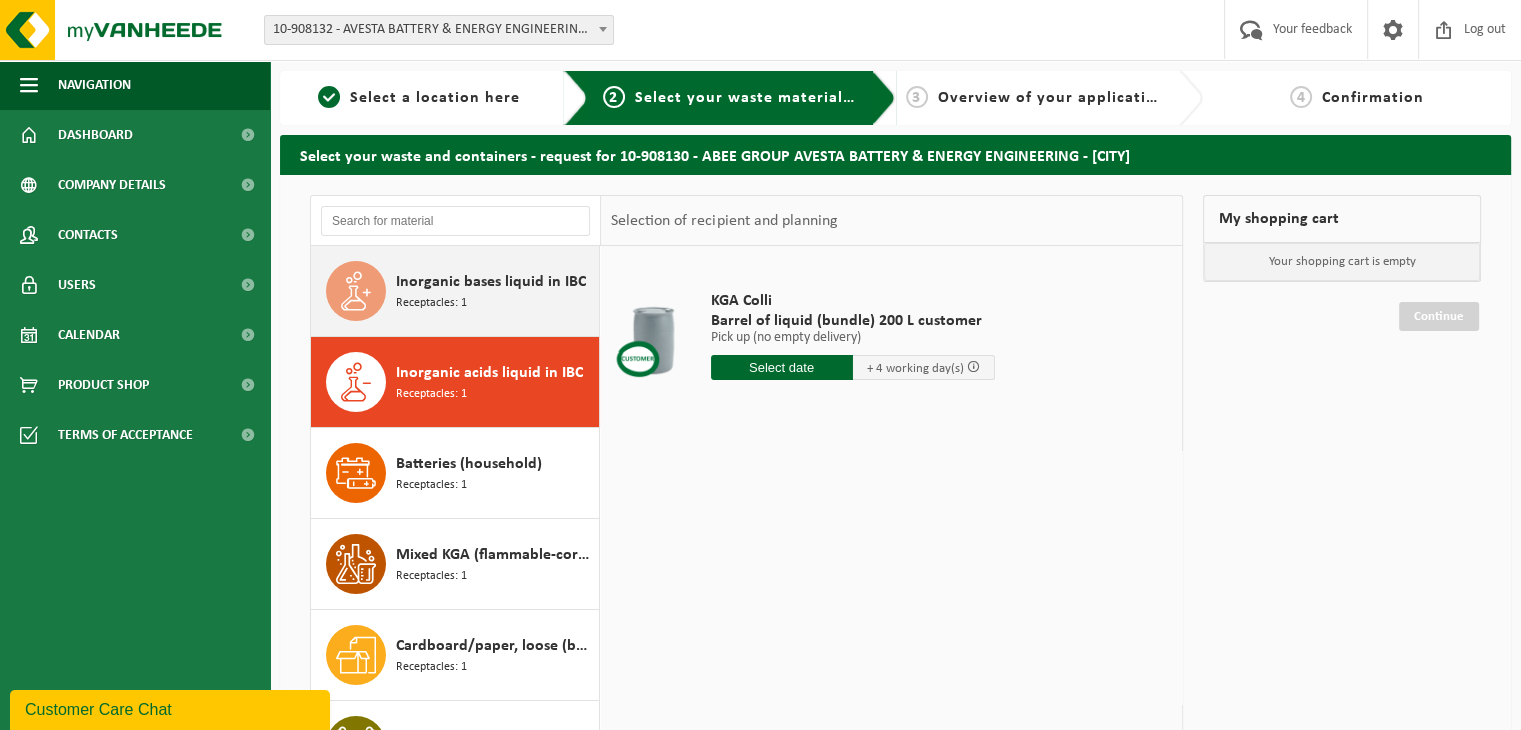 click on "Inorganic bases liquid in IBC   Receptacles: 1" at bounding box center (495, 291) 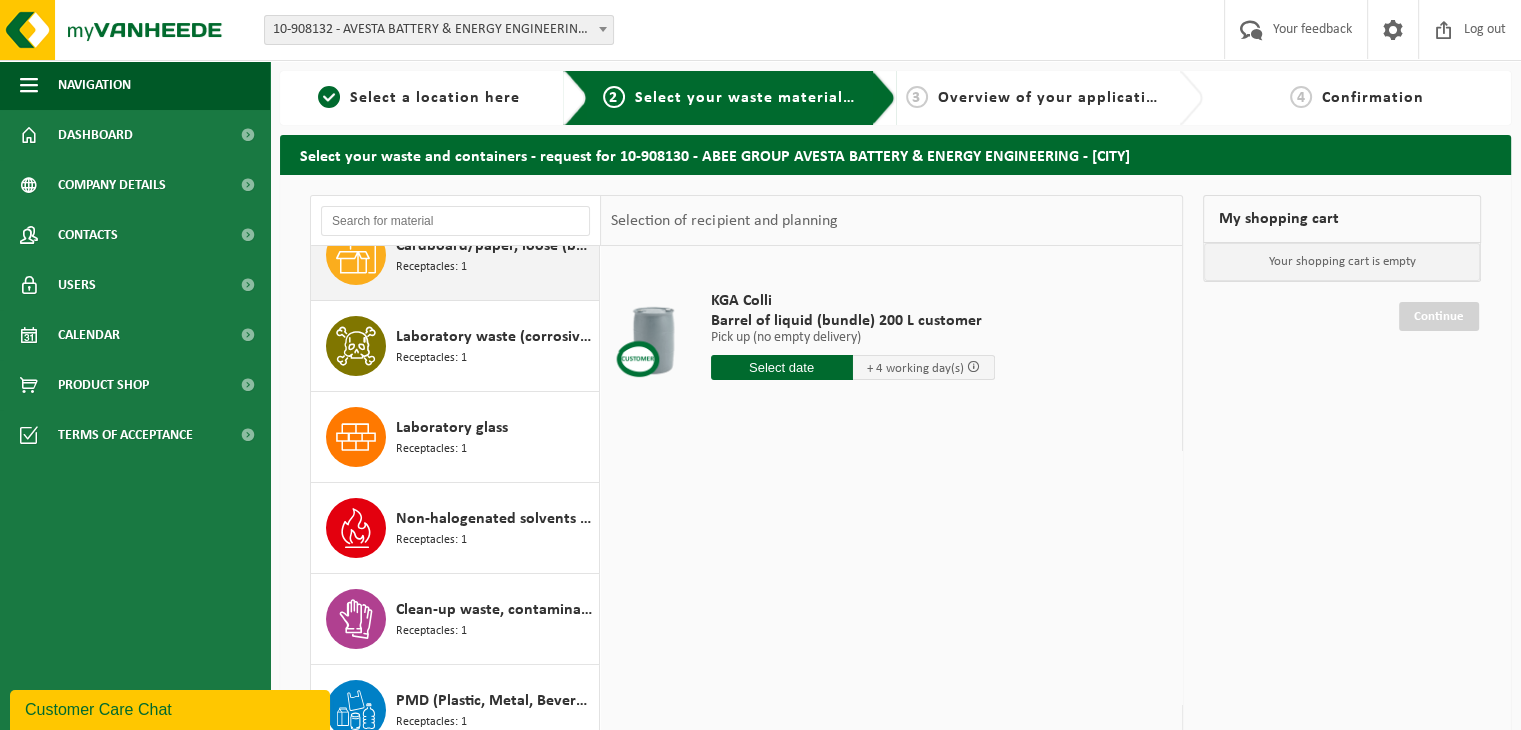 scroll, scrollTop: 488, scrollLeft: 0, axis: vertical 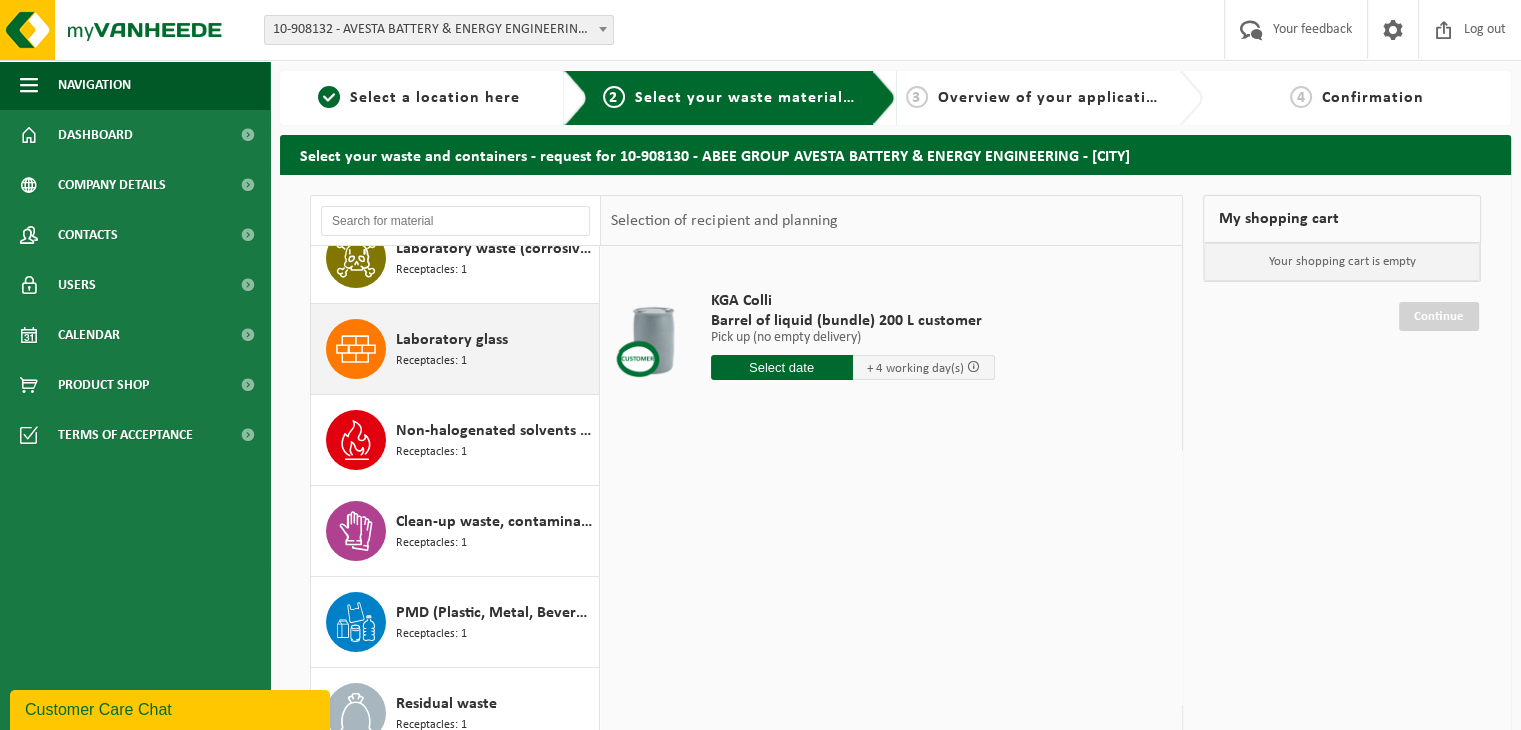 click on "Laboratory glass   Receptacles: 1" at bounding box center (495, 349) 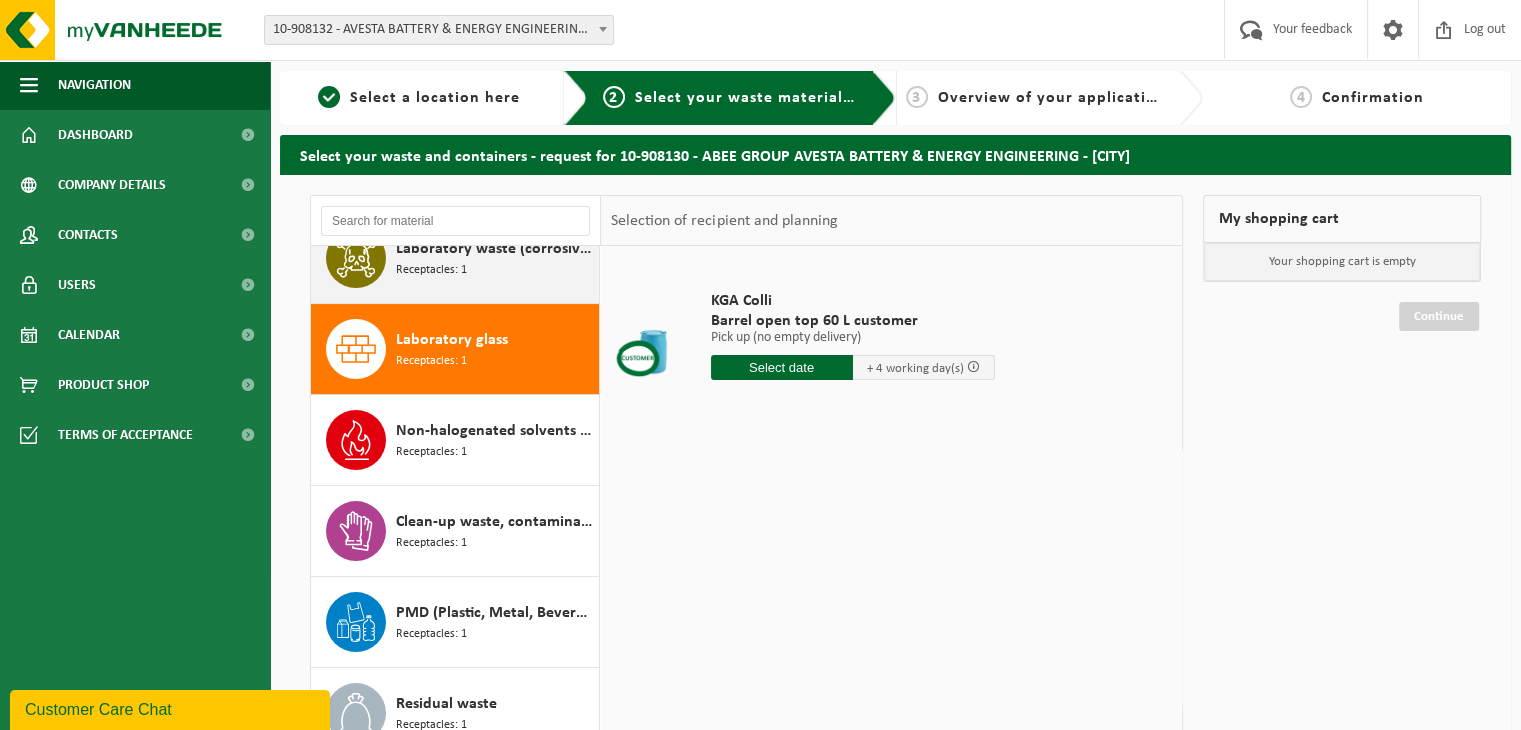 click on "Laboratory waste (corrosive - flammable)   Receptacles: 1" at bounding box center (495, 258) 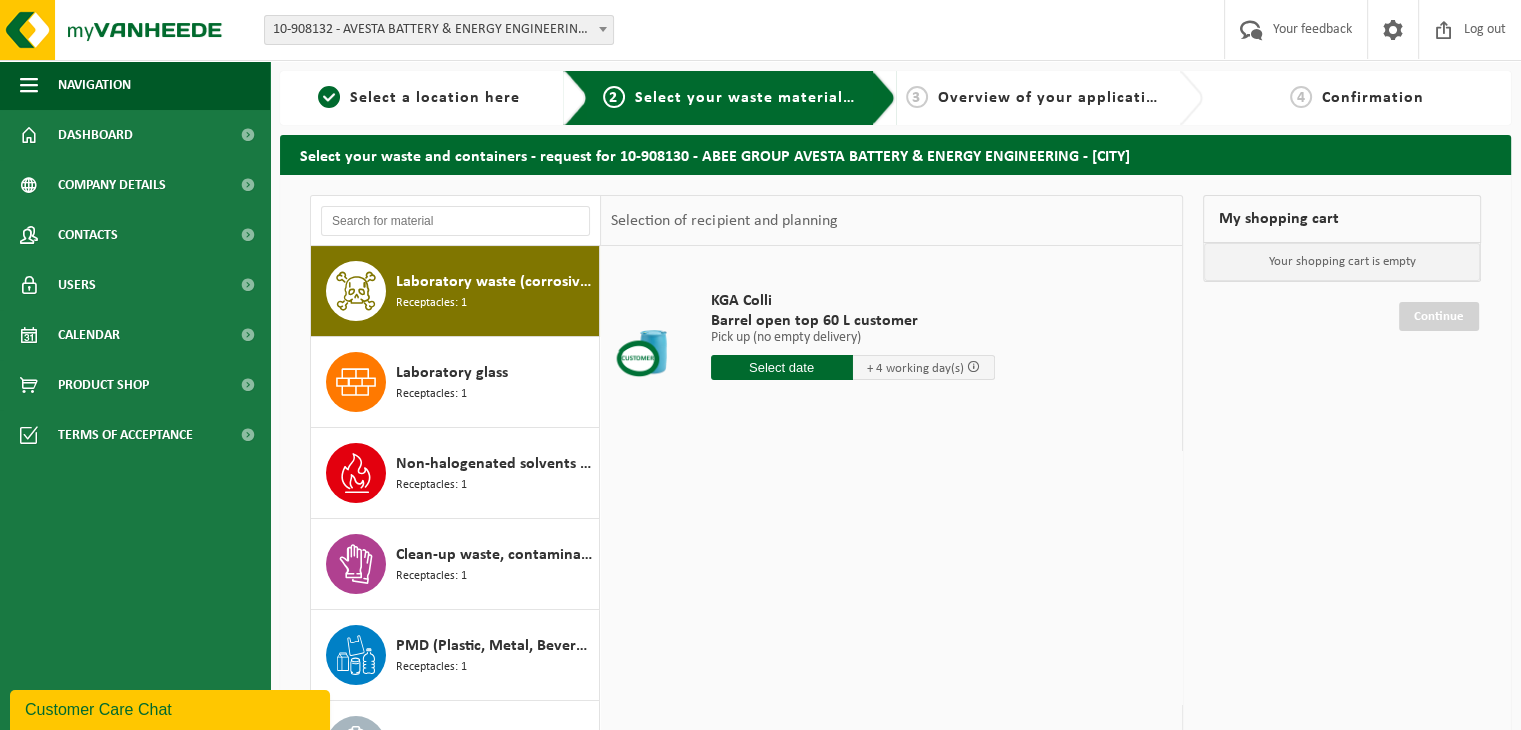 scroll, scrollTop: 454, scrollLeft: 0, axis: vertical 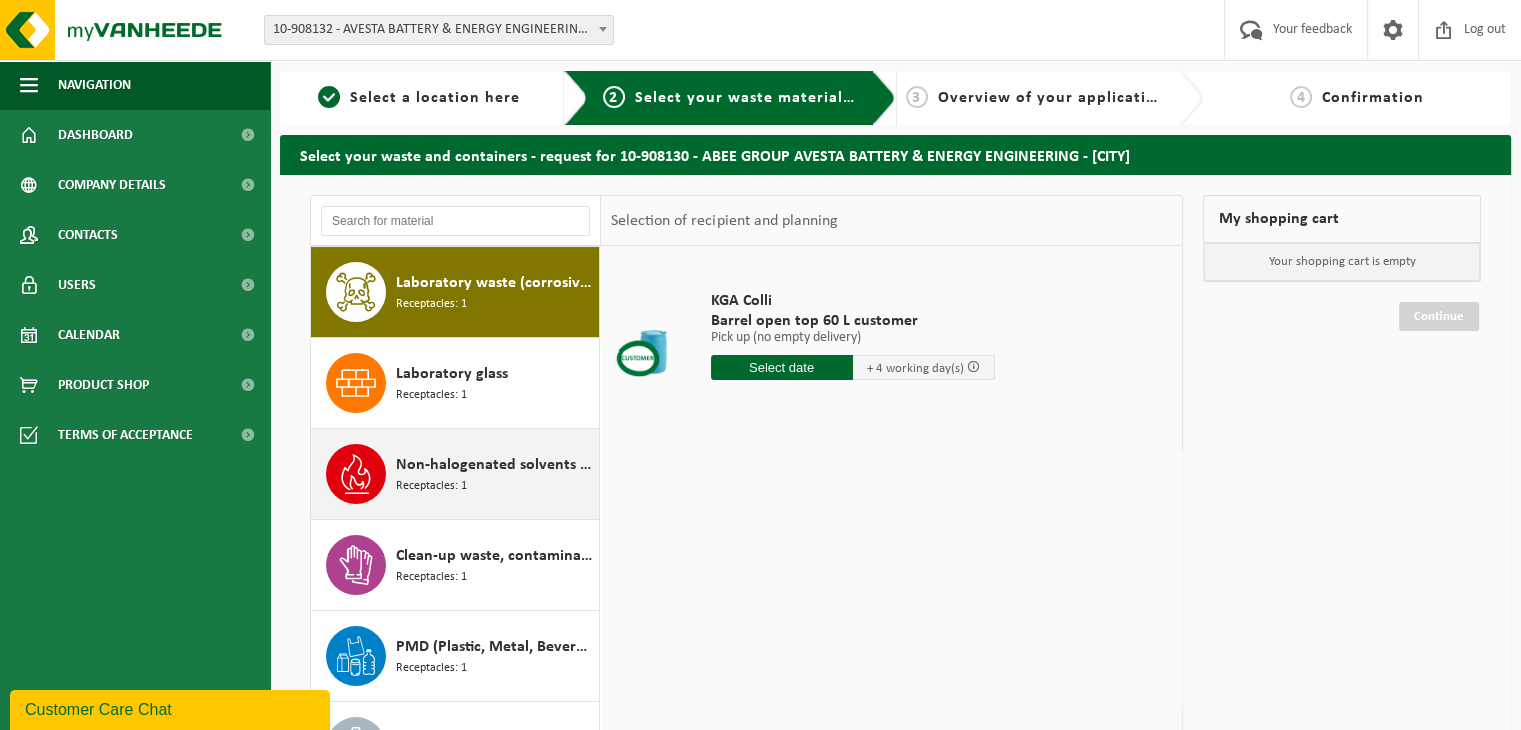 click on "Non-halogenated solvents - high calorific value in small packaging   Receptacles: 1" at bounding box center [495, 474] 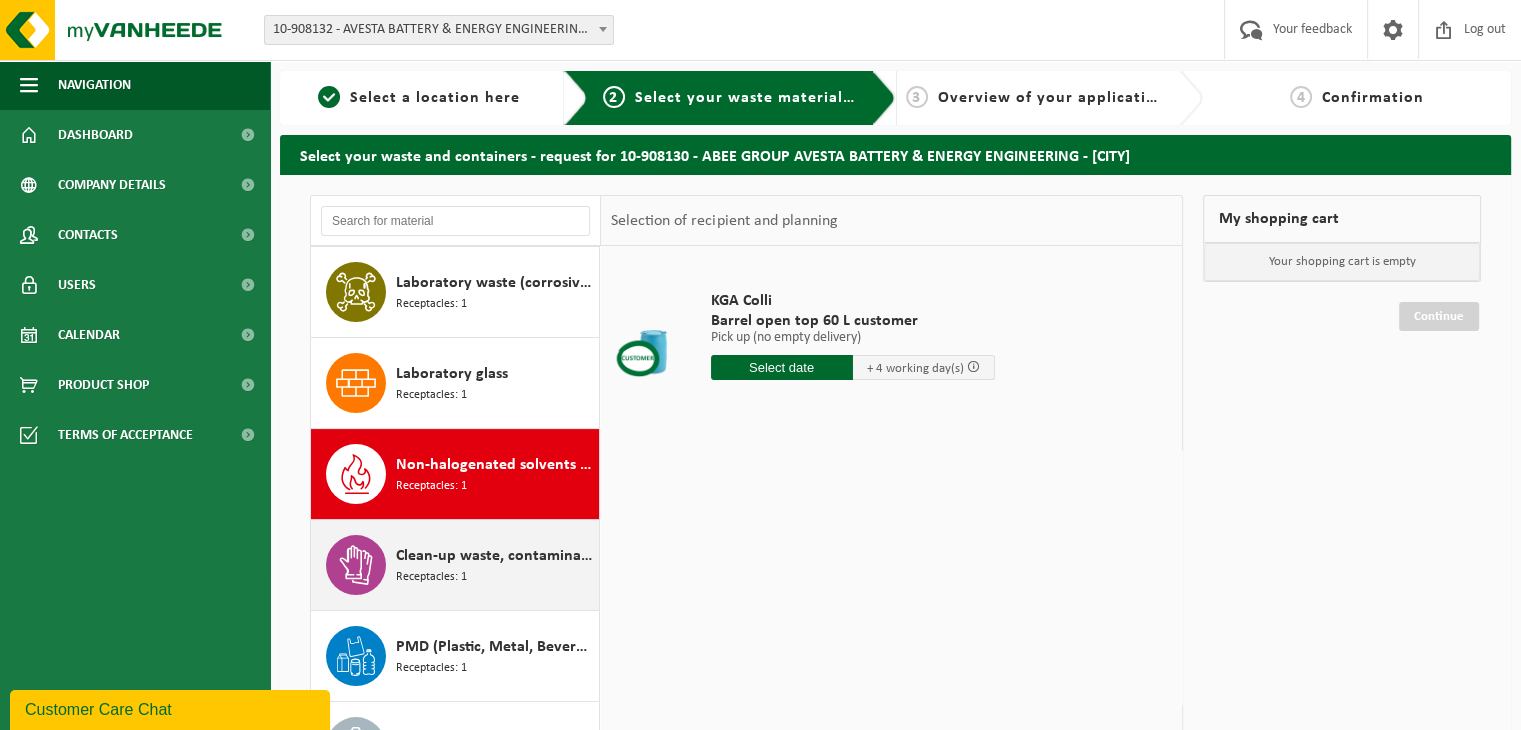scroll, scrollTop: 488, scrollLeft: 0, axis: vertical 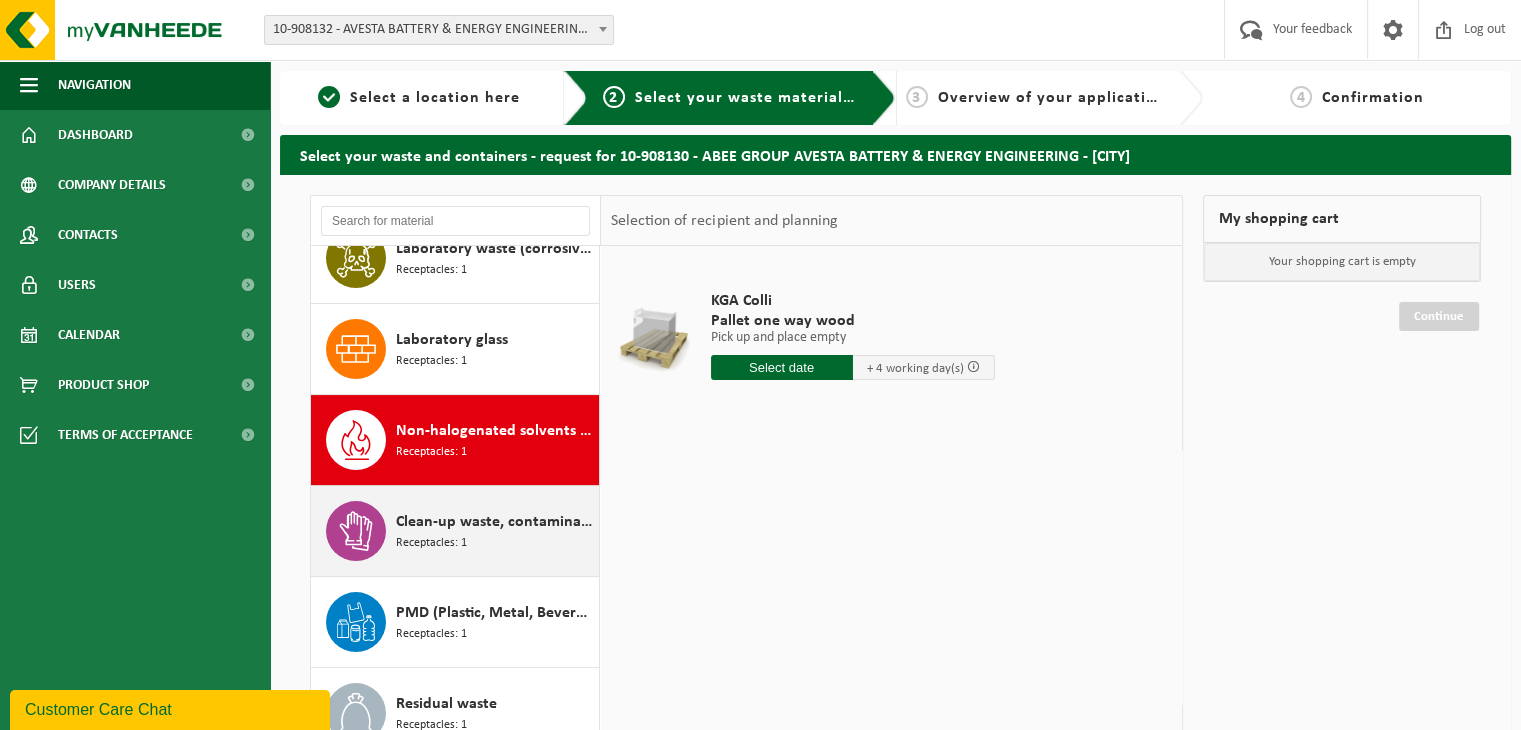 click on "Clean-up waste, contaminated with various hazardous waste materials" at bounding box center [637, 522] 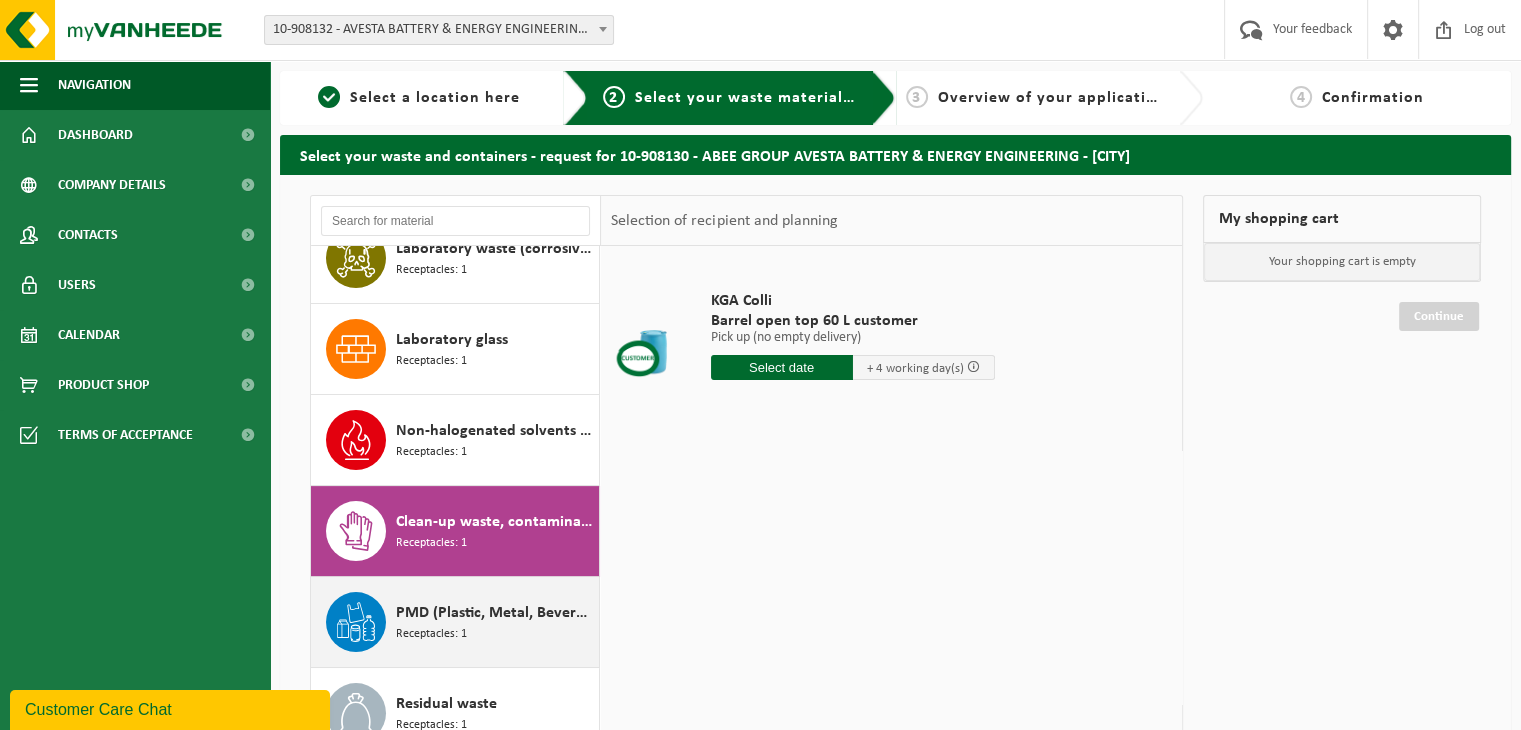 click on "PMD (Plastic, Metal, Beverage Cartons) (companies)" at bounding box center [572, 613] 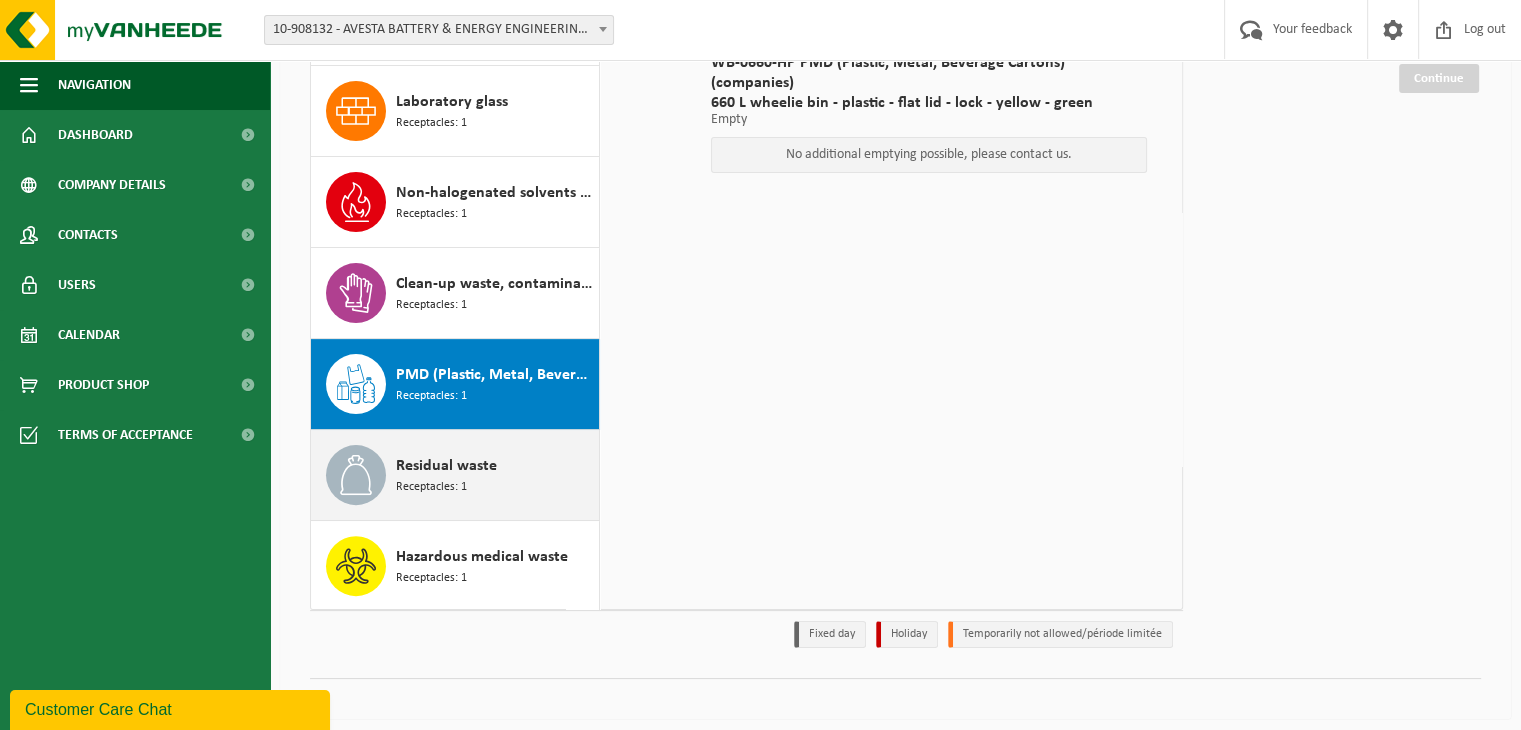 scroll, scrollTop: 246, scrollLeft: 0, axis: vertical 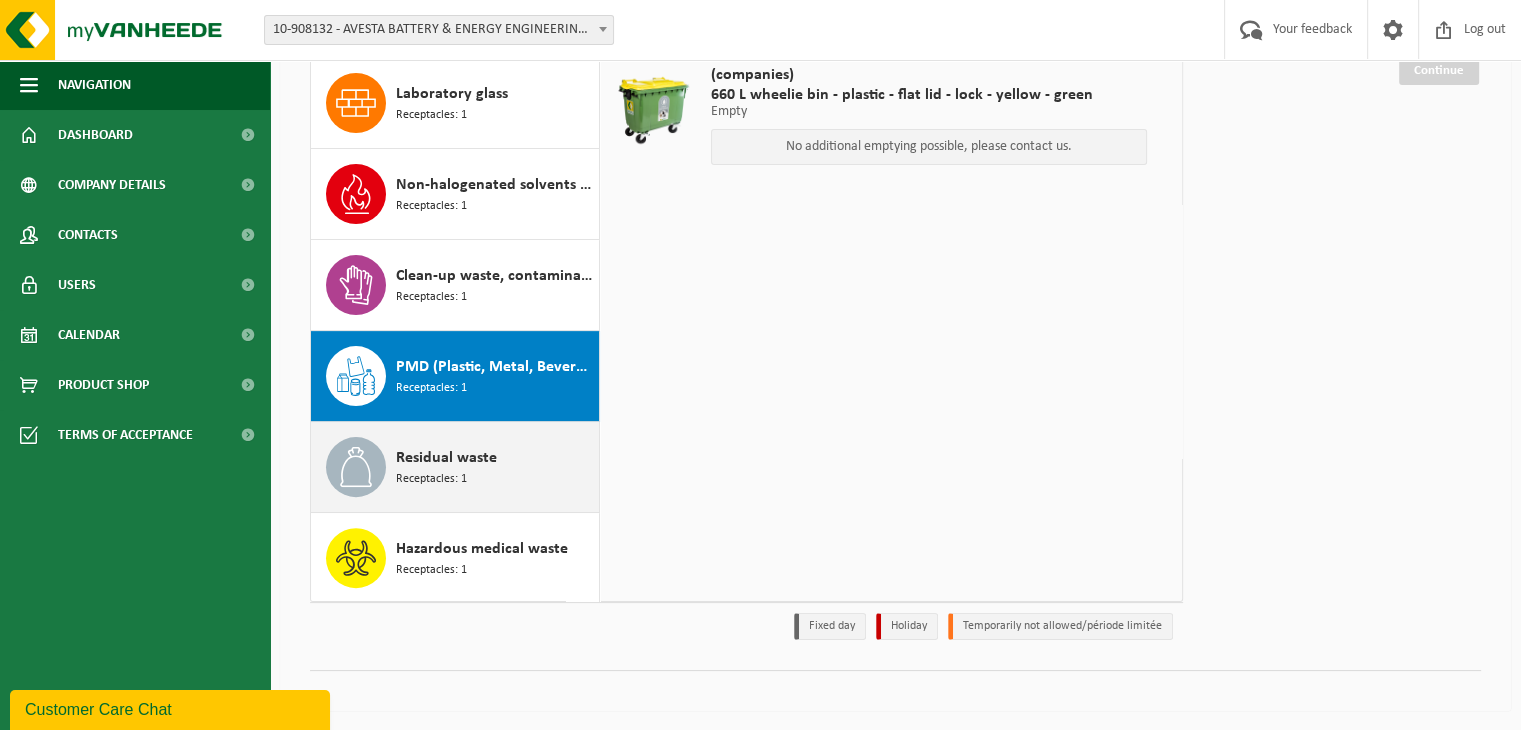 click on "Residual waste" at bounding box center (446, 458) 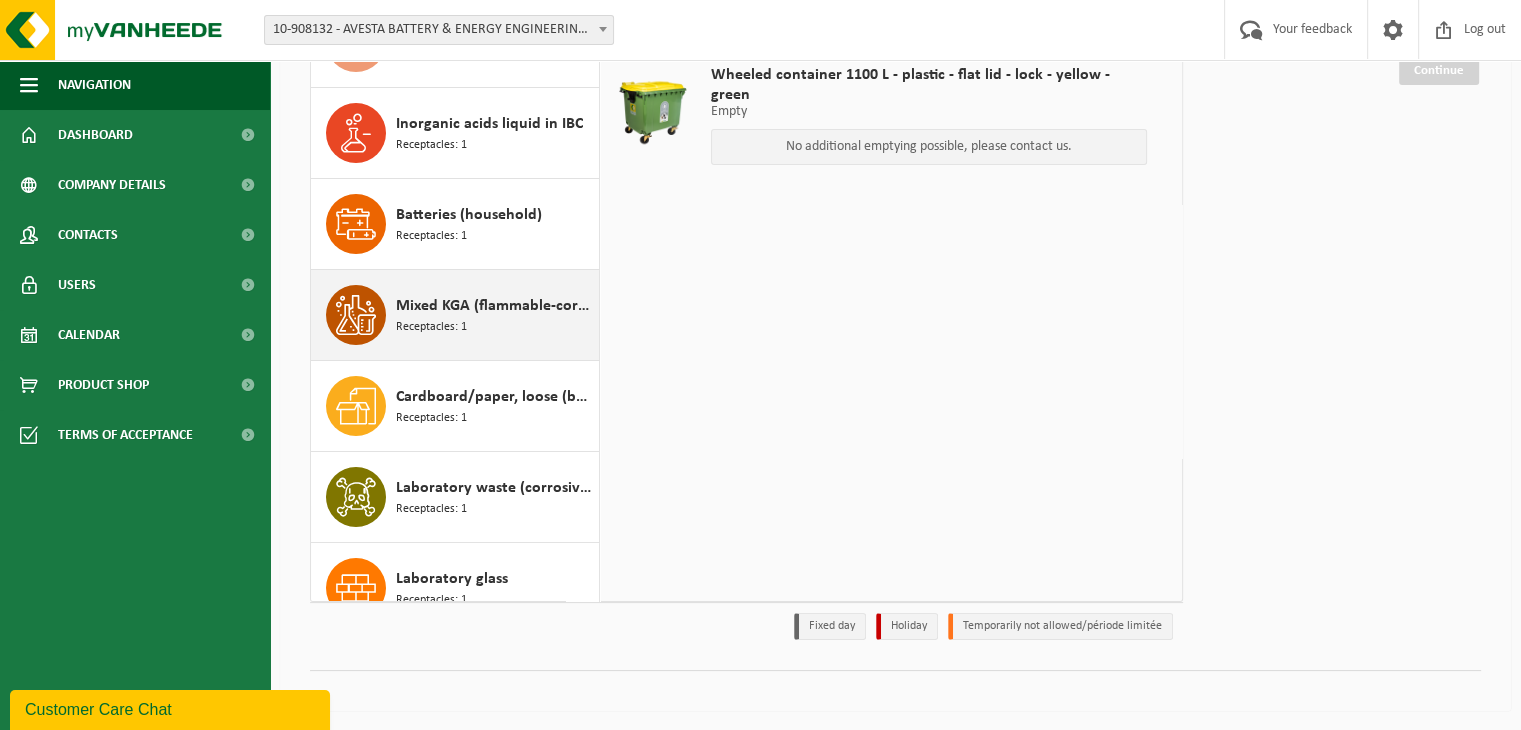 scroll, scrollTop: 0, scrollLeft: 0, axis: both 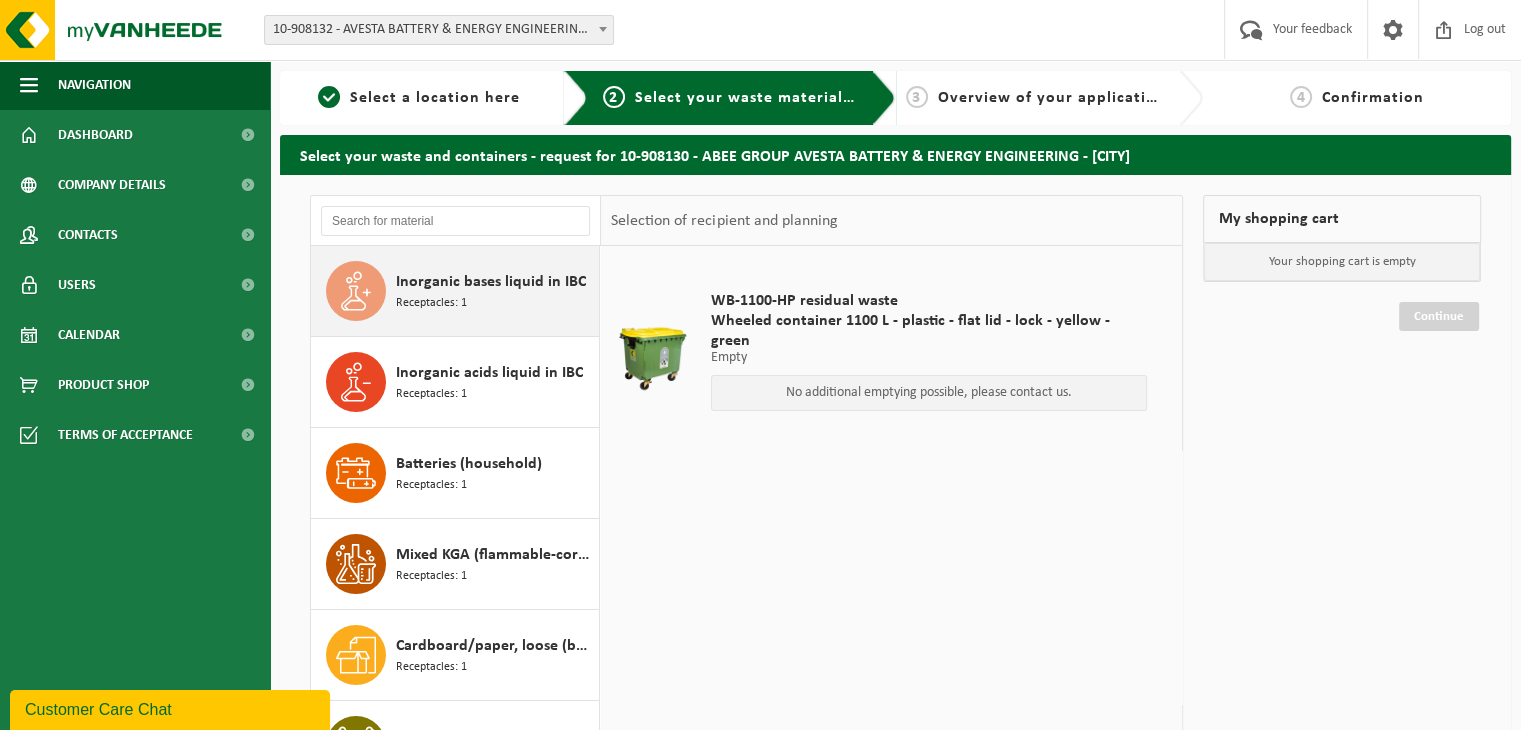 click on "Inorganic bases liquid in IBC   Receptacles: 1" at bounding box center [495, 291] 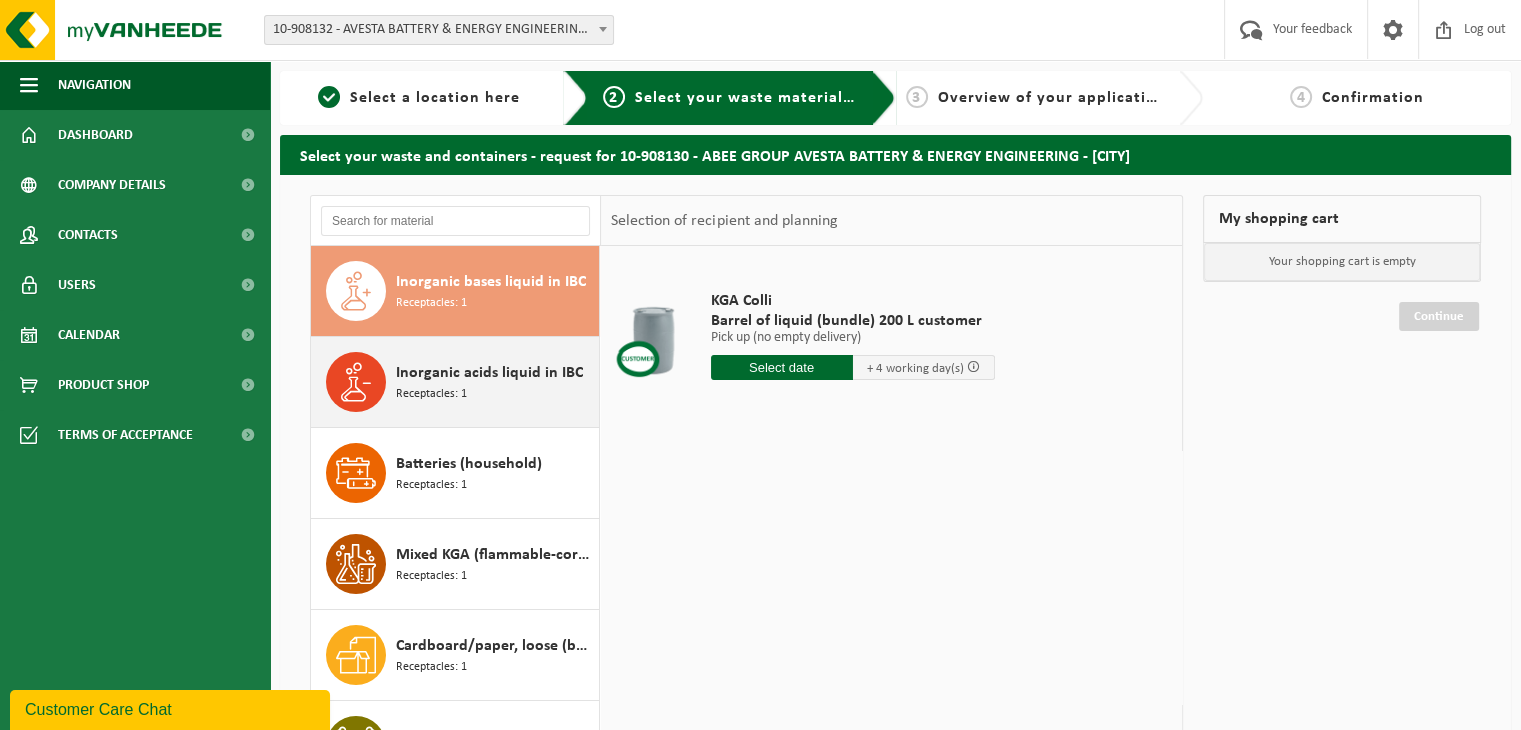 click on "Inorganic acids liquid in IBC   Receptacles: 1" at bounding box center [495, 382] 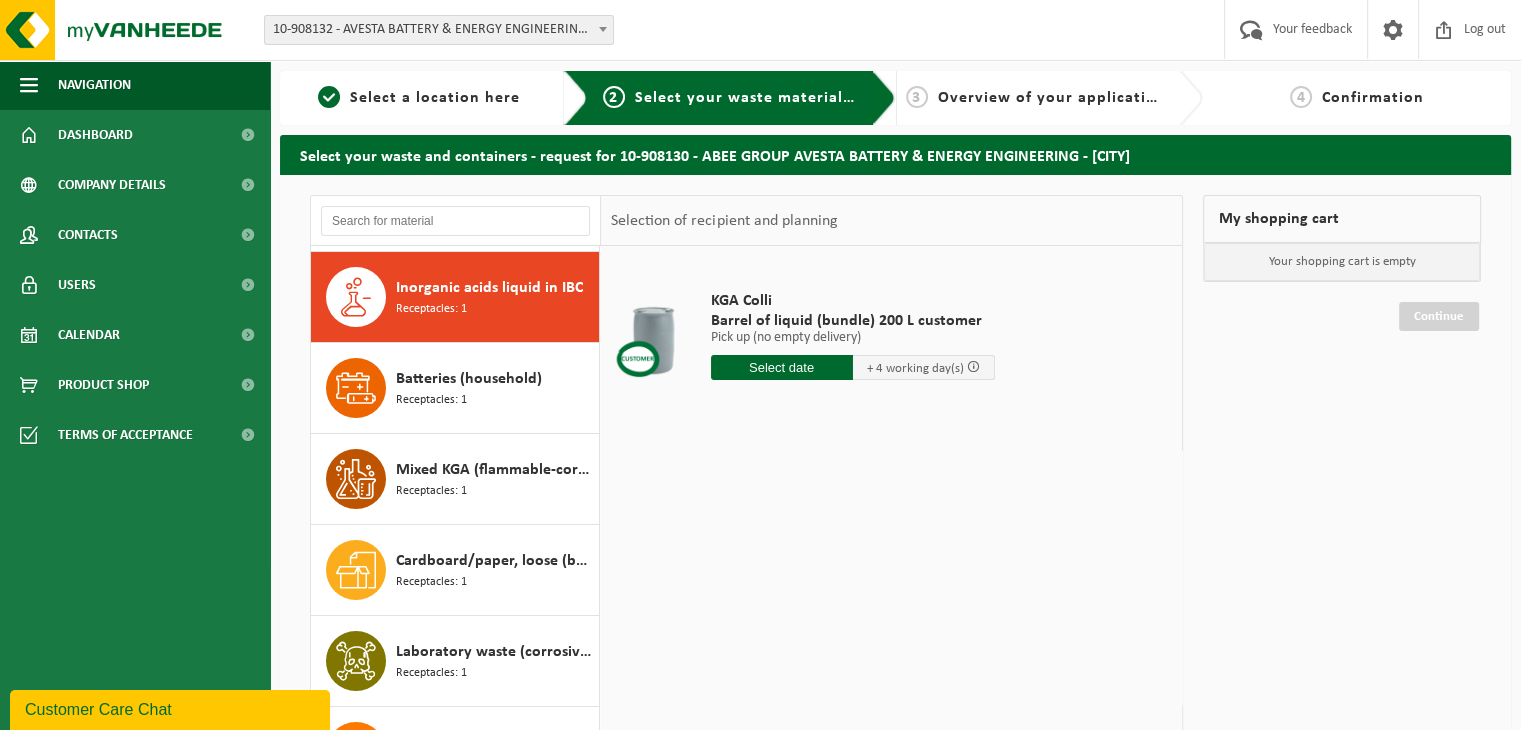 scroll, scrollTop: 90, scrollLeft: 0, axis: vertical 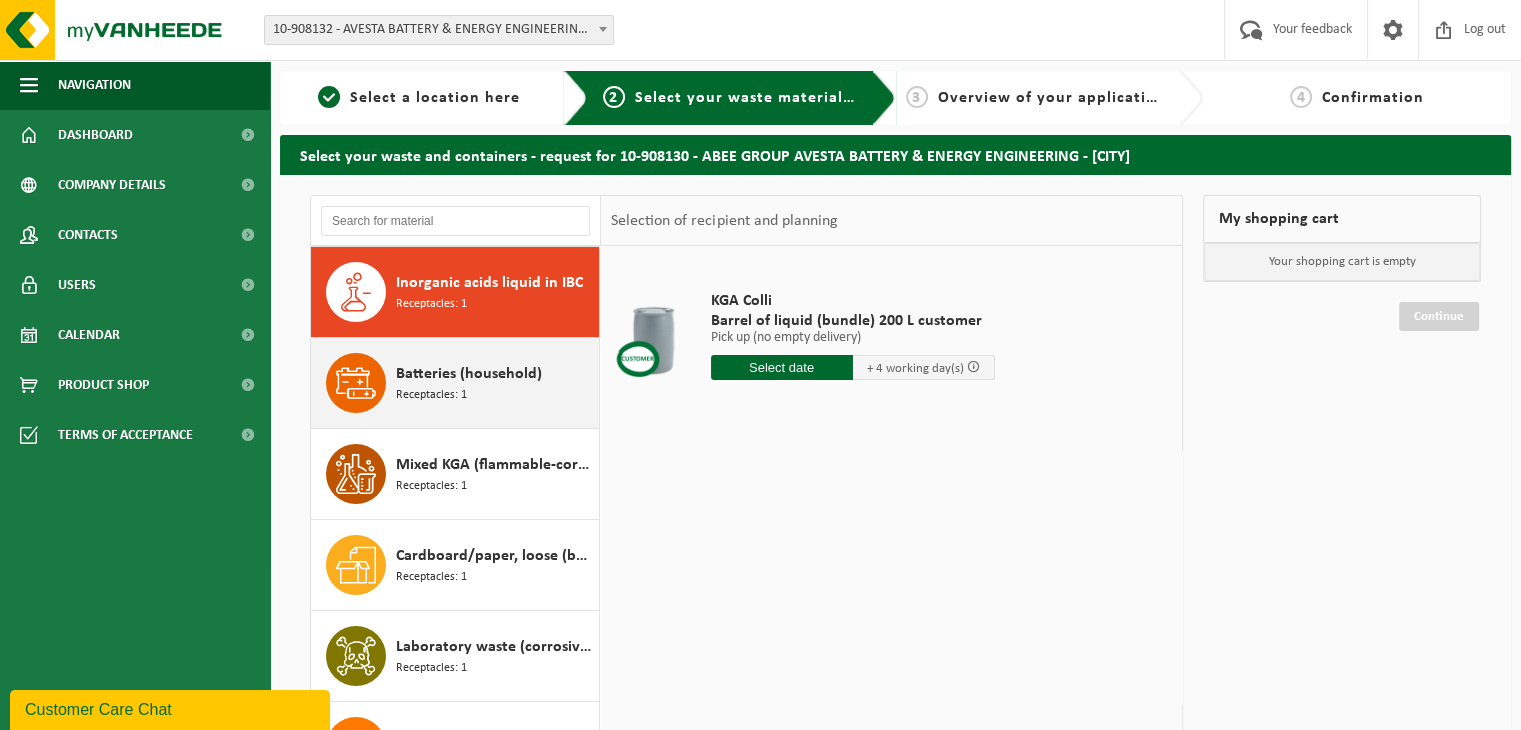 click on "Batteries (household)   Receptacles: 1" at bounding box center [495, 383] 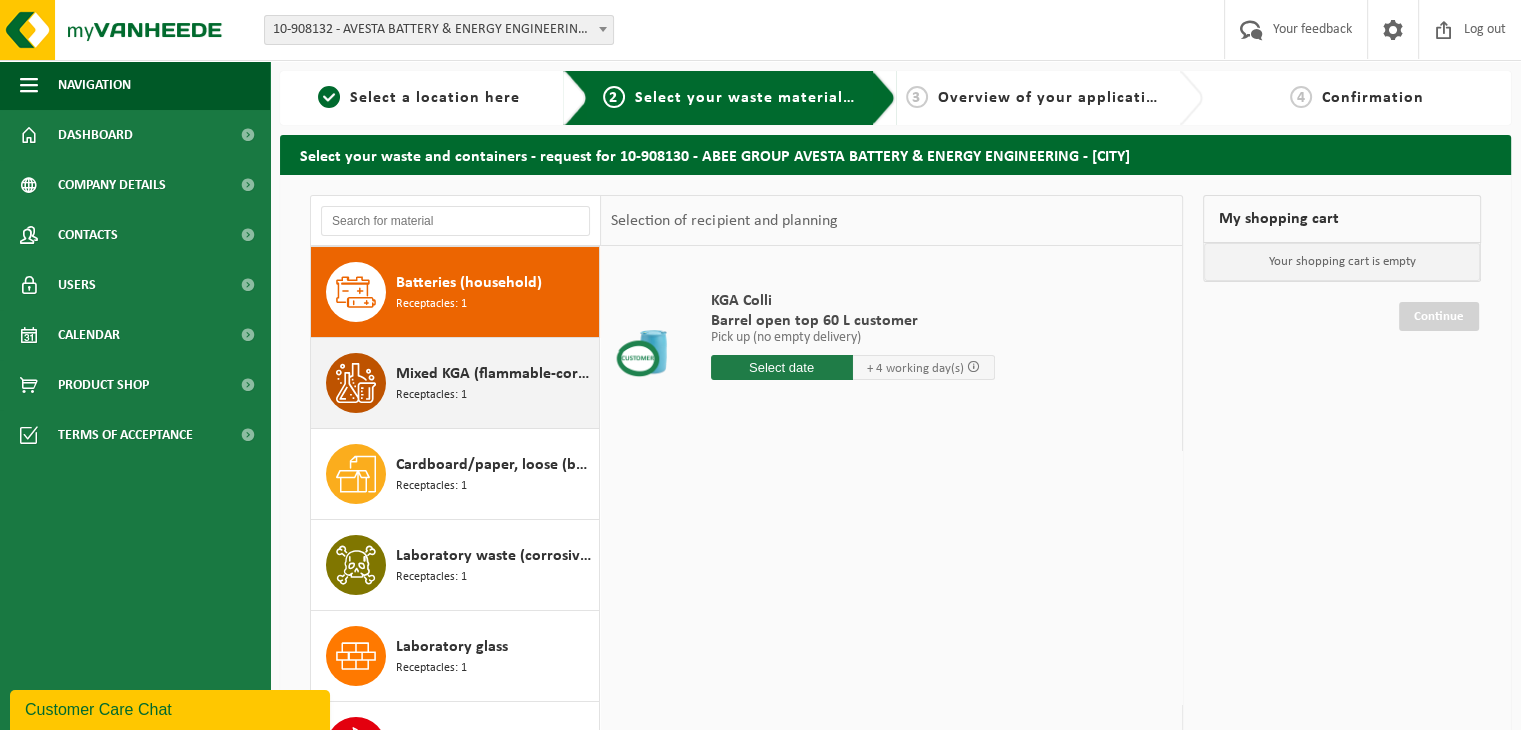 click on "Mixed KGA (flammable-corrosive)   Receptacles: 1" at bounding box center (495, 383) 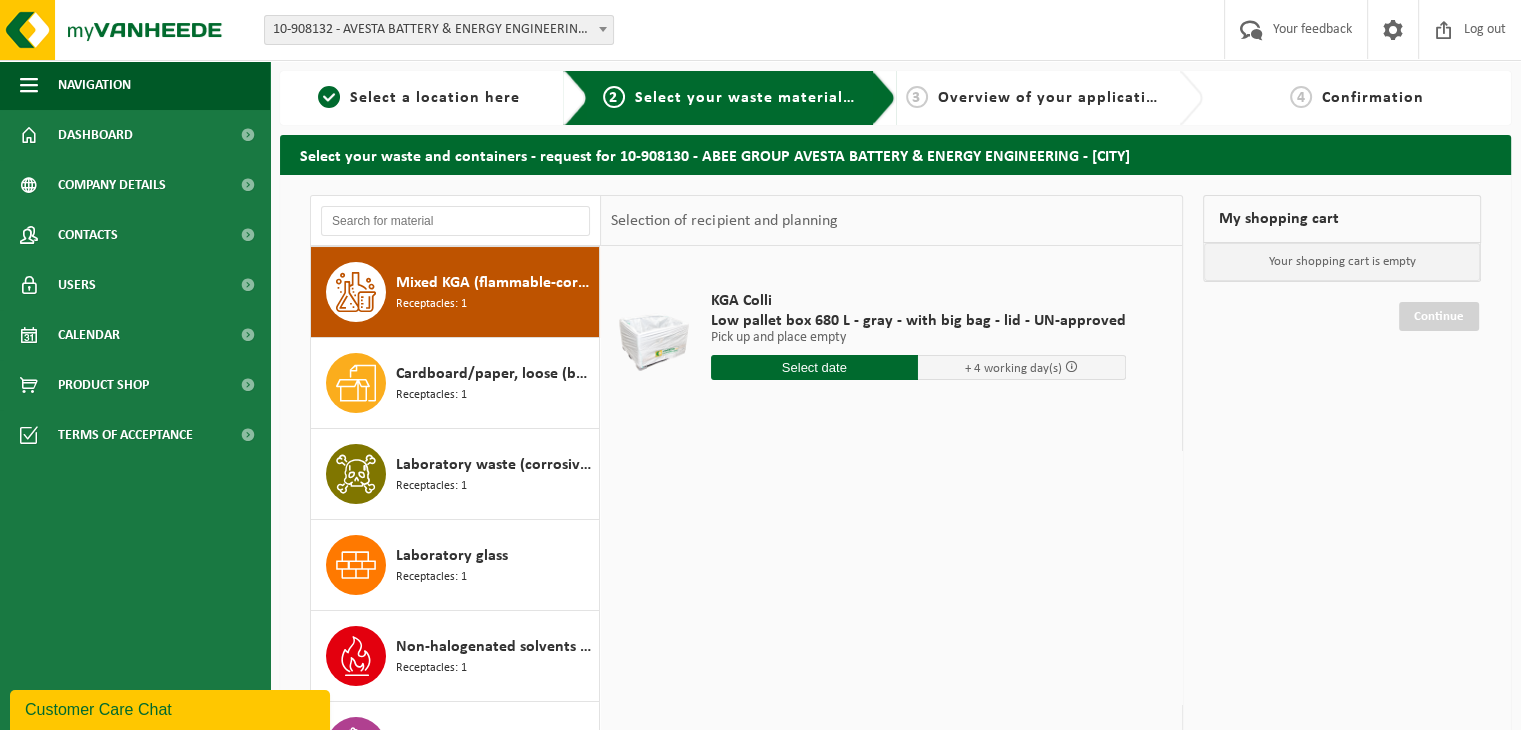 click on "Cardboard/paper, loose (business)   Receptacles: 1" at bounding box center [495, 383] 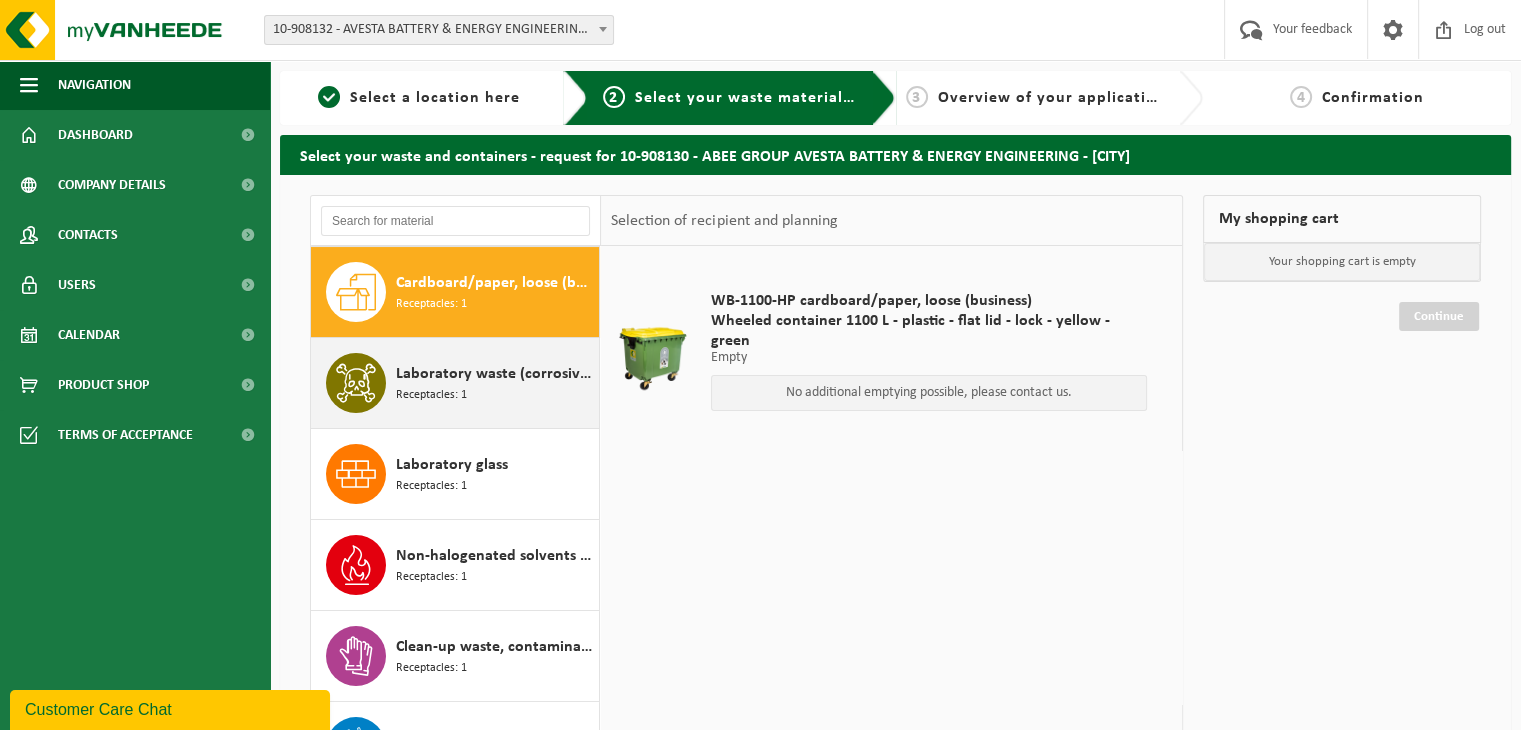 click on "Laboratory waste (corrosive - flammable)   Receptacles: 1" at bounding box center (495, 383) 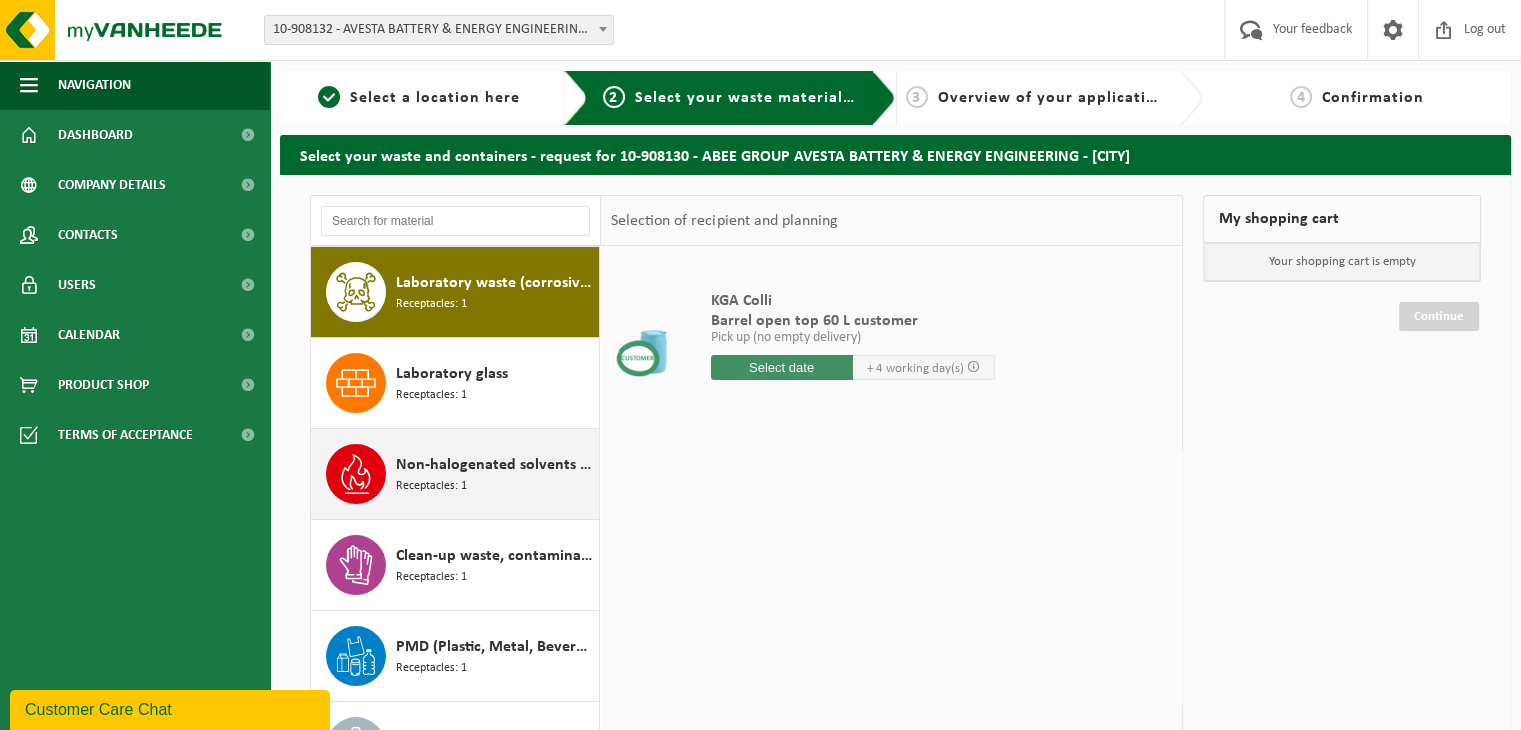 click on "Non-halogenated solvents - high calorific value in small packaging   Receptacles: 1" at bounding box center [495, 474] 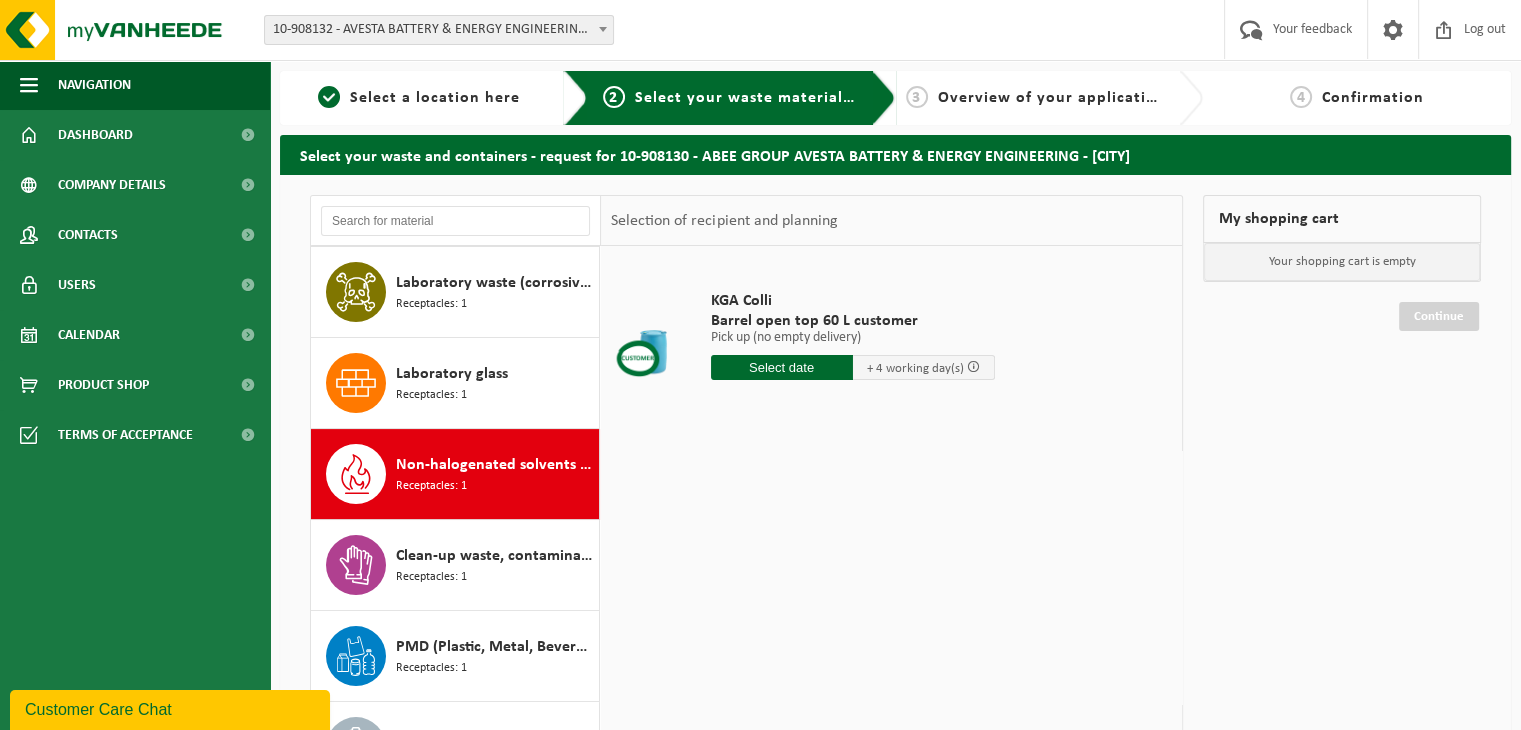scroll, scrollTop: 488, scrollLeft: 0, axis: vertical 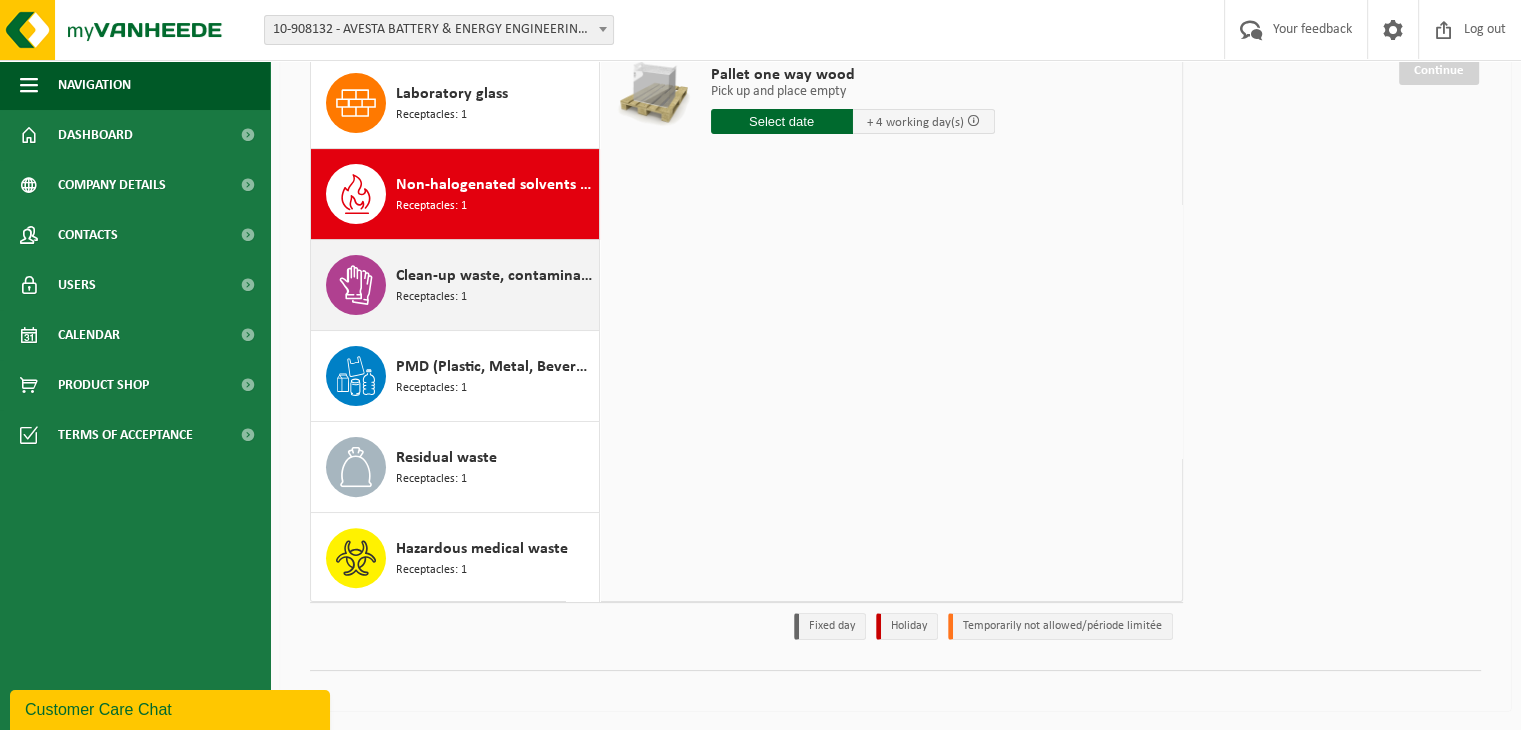 click on "Clean-up waste, contaminated with various hazardous waste materials   Receptacles: 1" at bounding box center [495, 285] 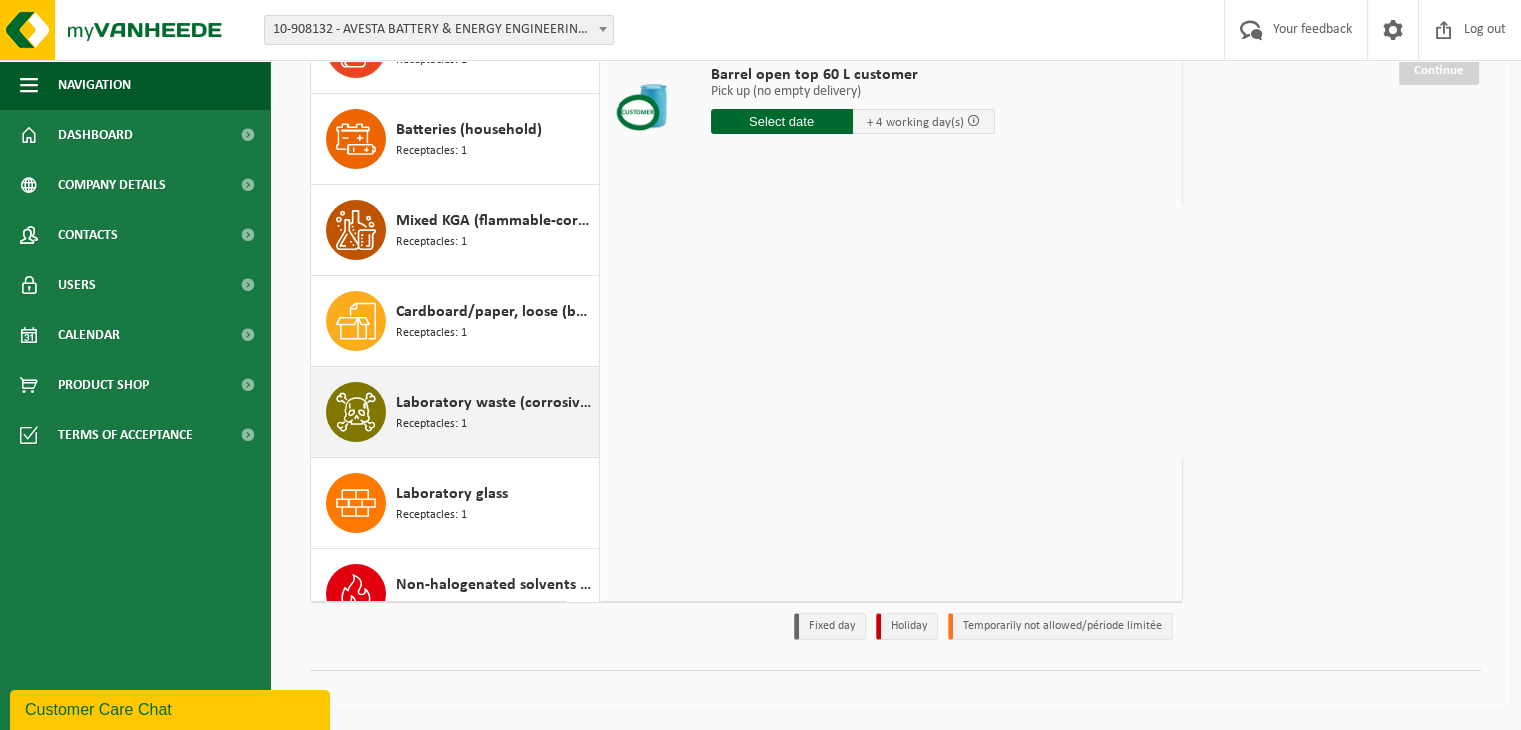 scroll, scrollTop: 0, scrollLeft: 0, axis: both 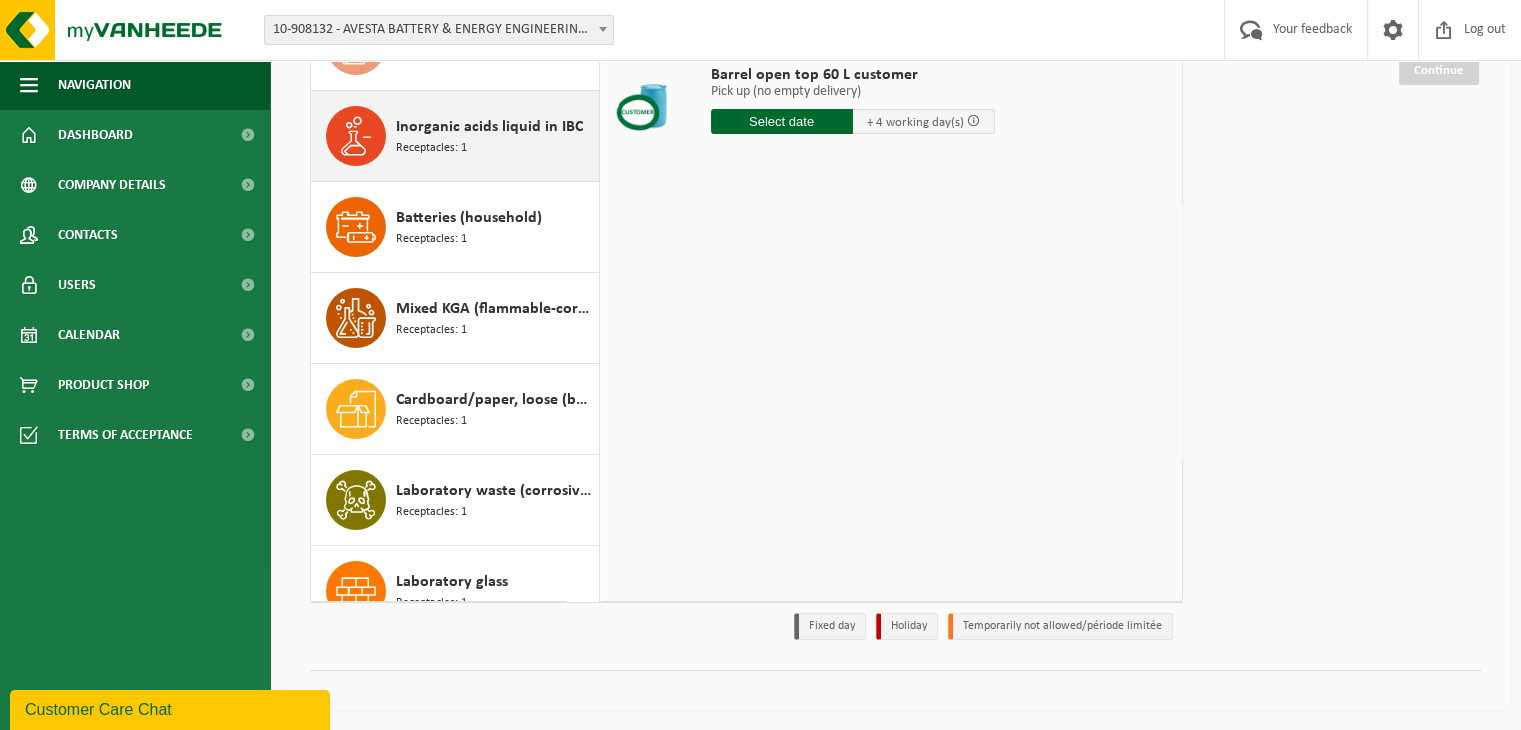 click on "Receptacles: 1" at bounding box center [431, 148] 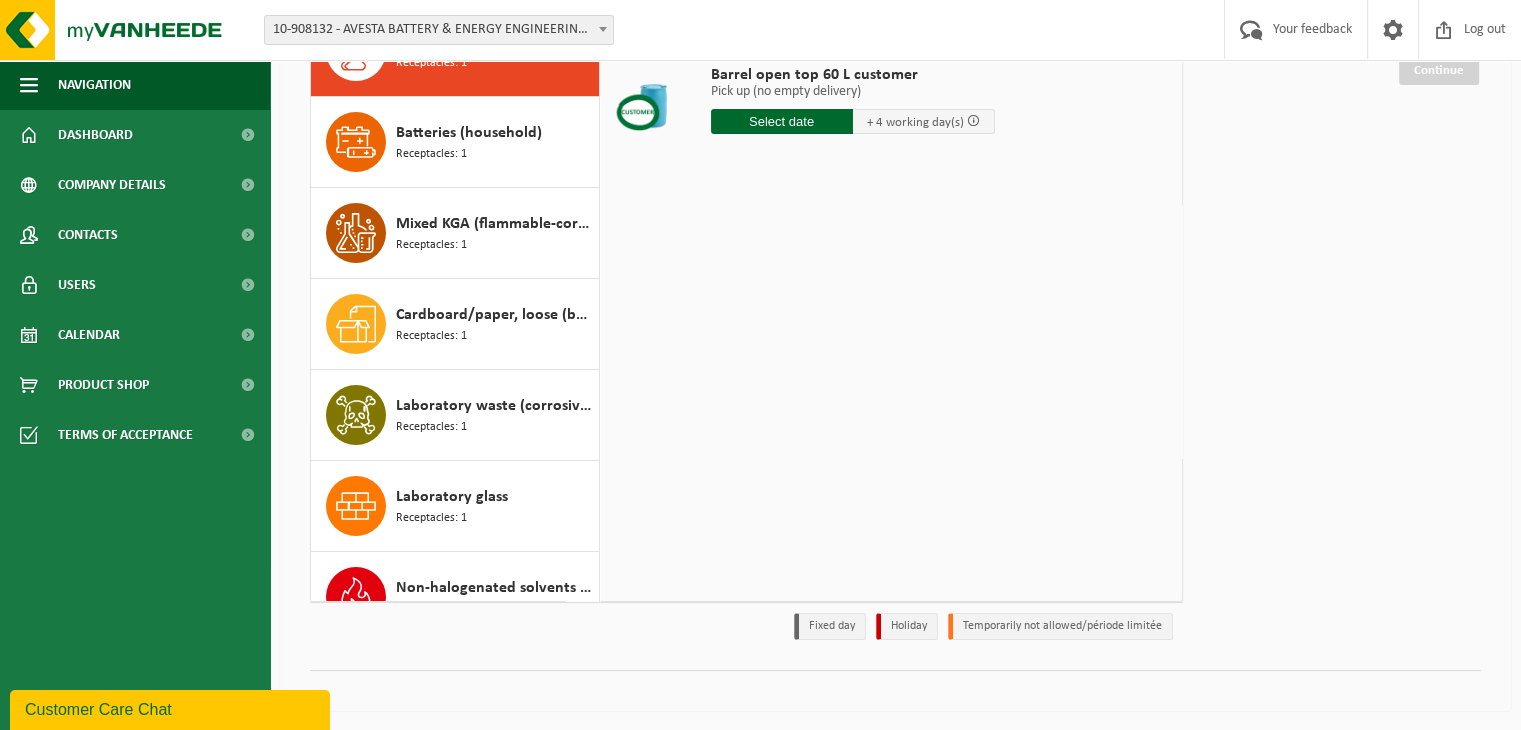 scroll, scrollTop: 91, scrollLeft: 0, axis: vertical 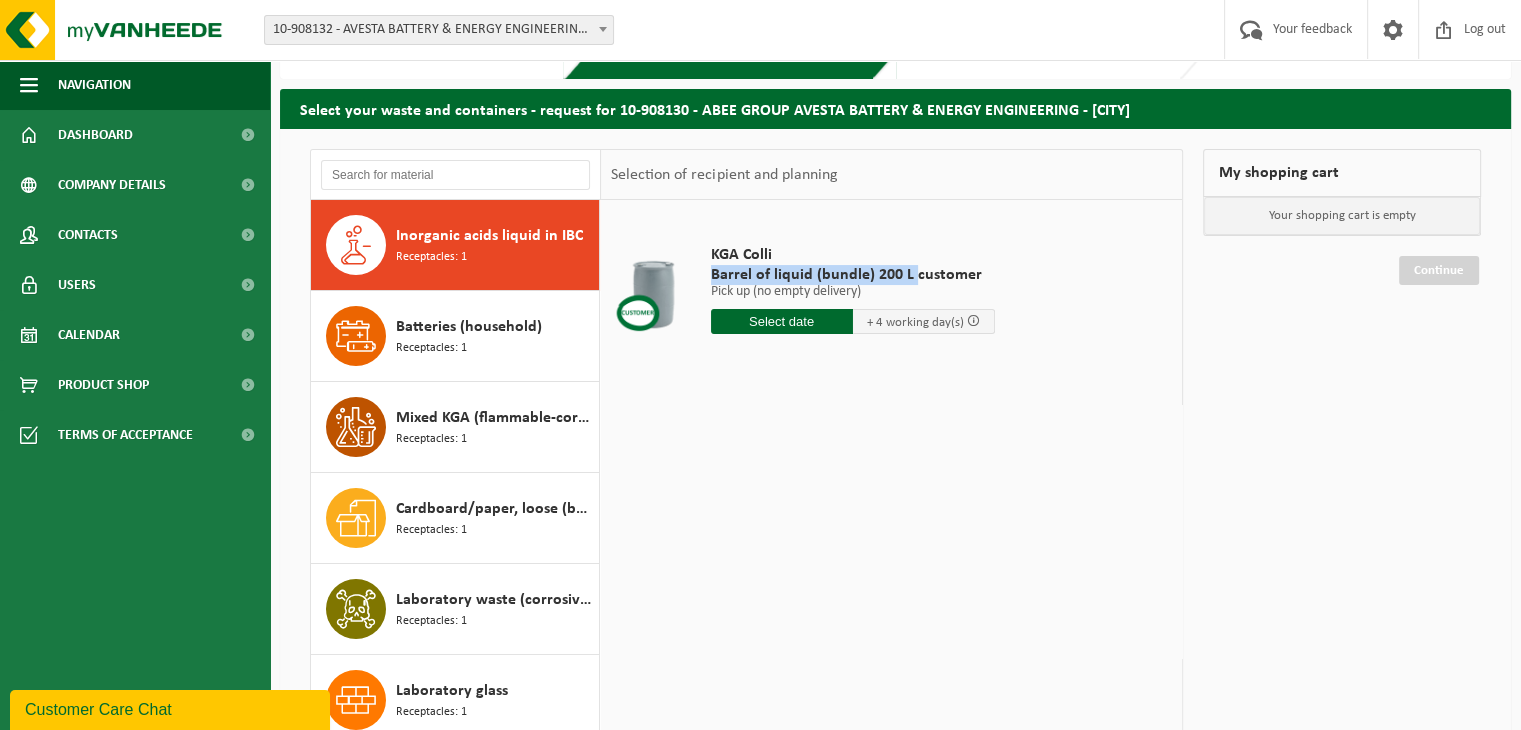 drag, startPoint x: 710, startPoint y: 273, endPoint x: 909, endPoint y: 273, distance: 199 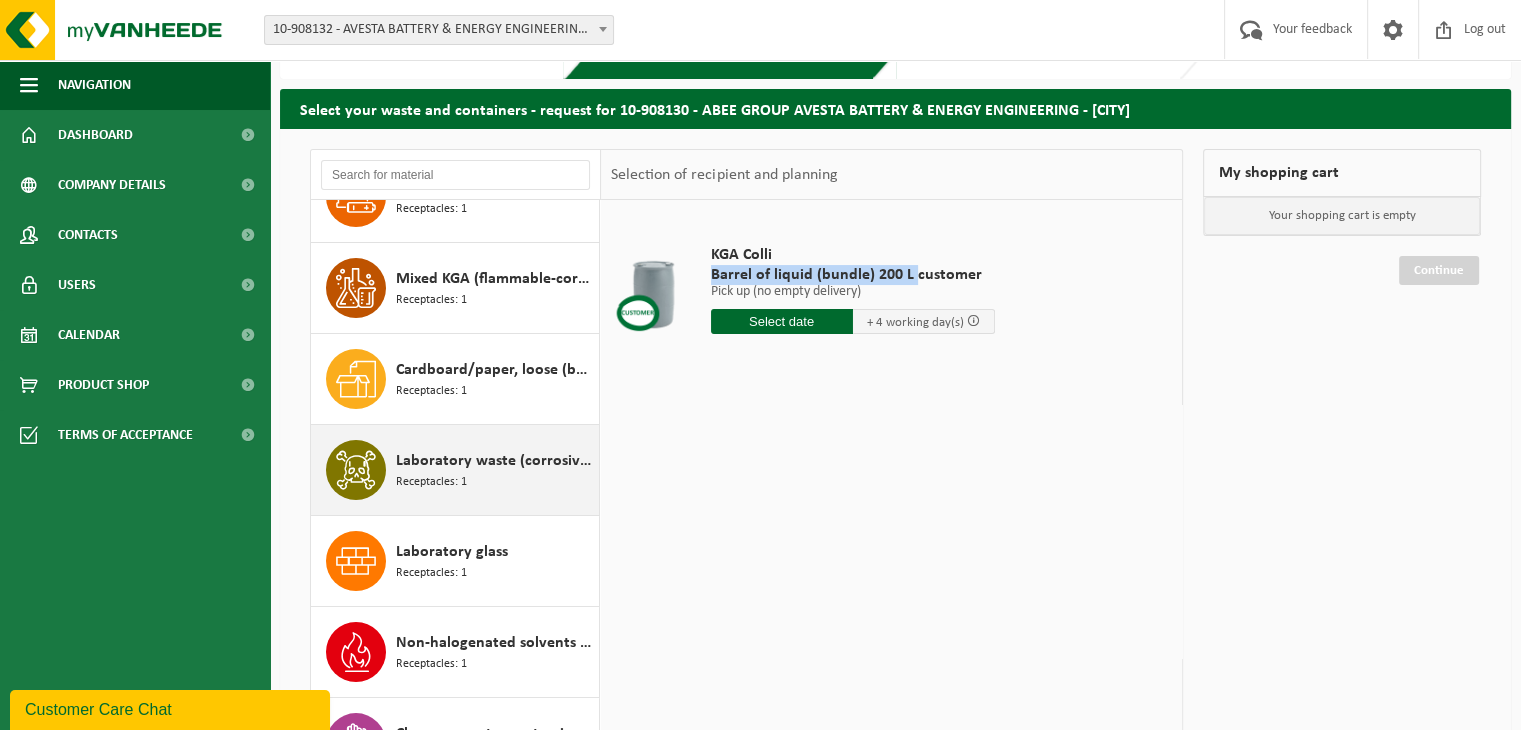 scroll, scrollTop: 291, scrollLeft: 0, axis: vertical 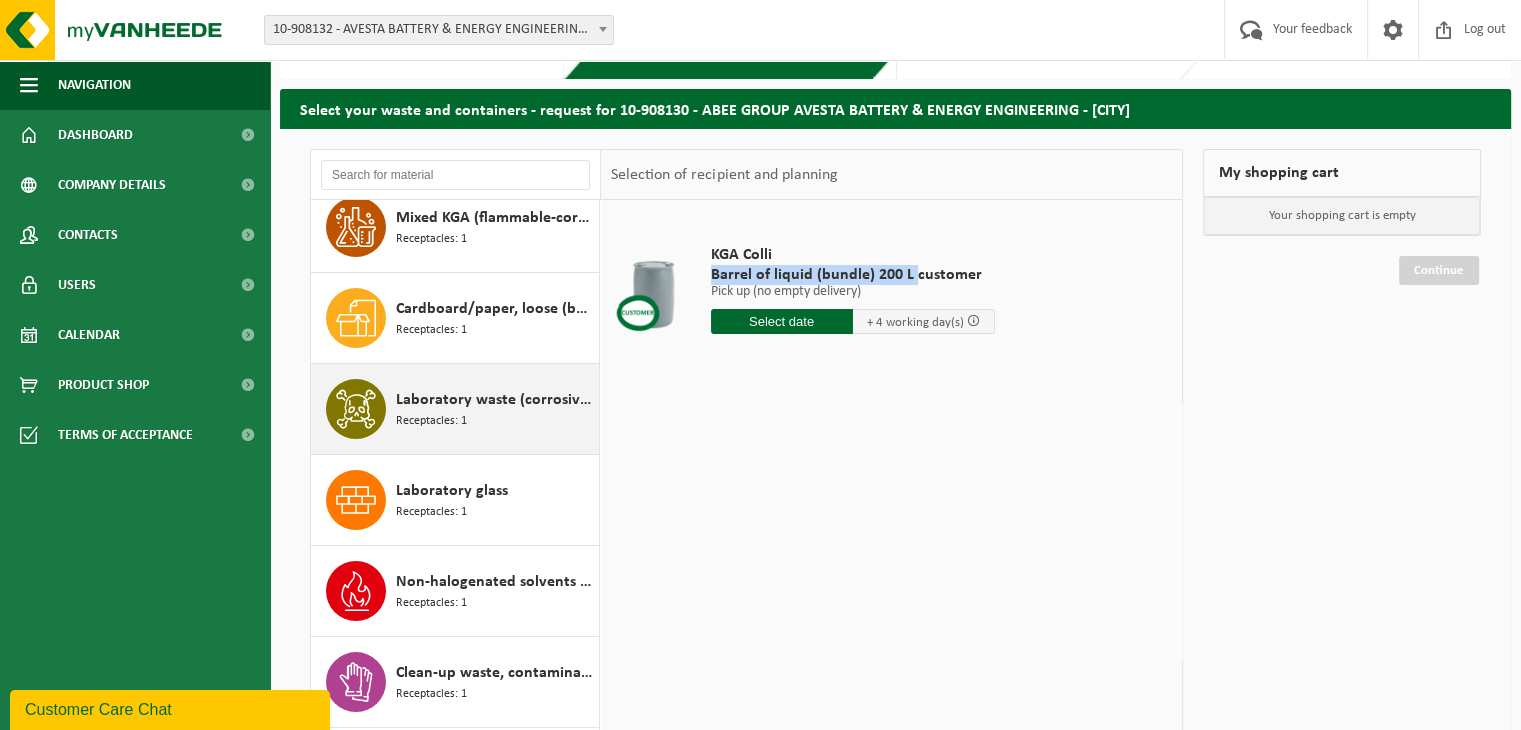 click on "Laboratory waste (corrosive - flammable)   Receptacles: 1" at bounding box center (455, 409) 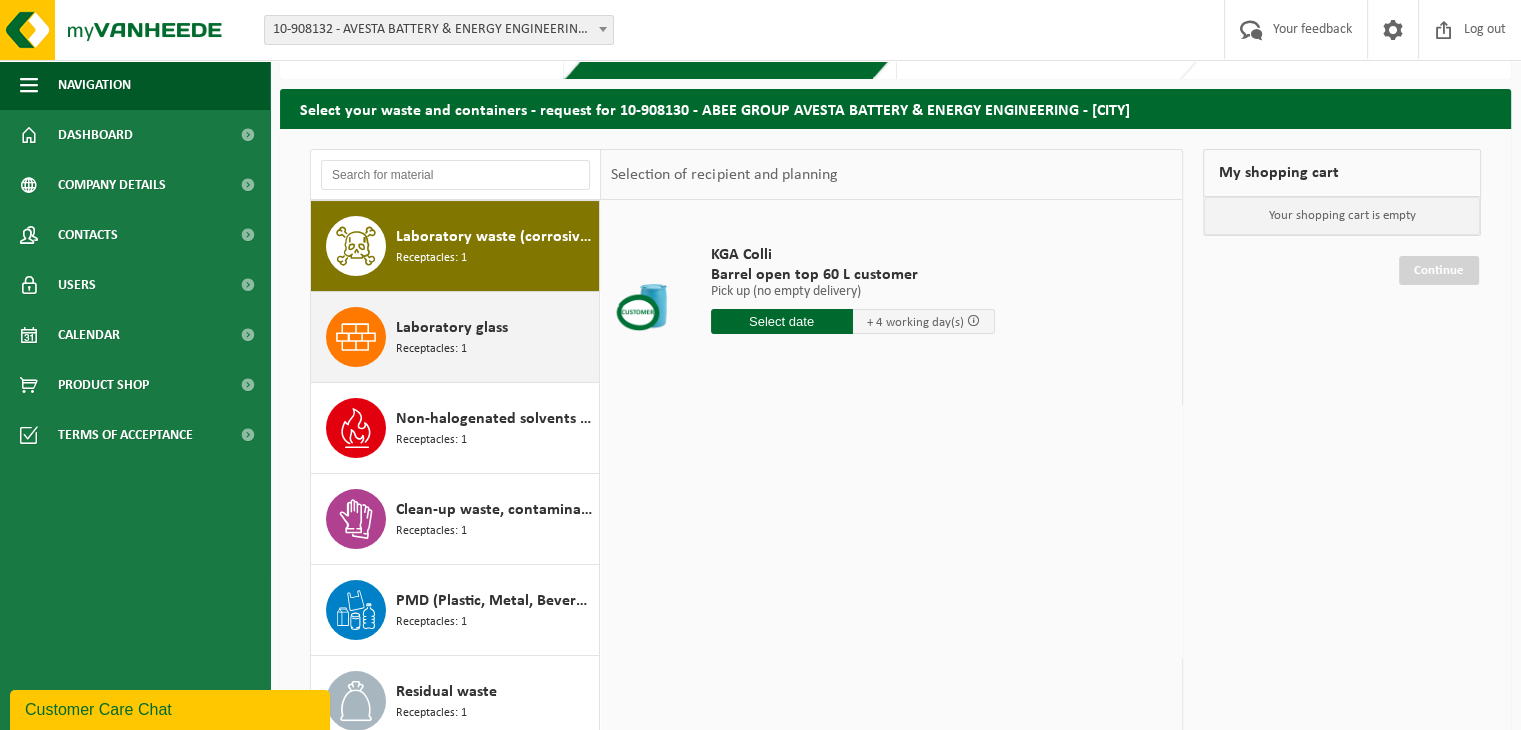 click on "Laboratory glass" at bounding box center (452, 328) 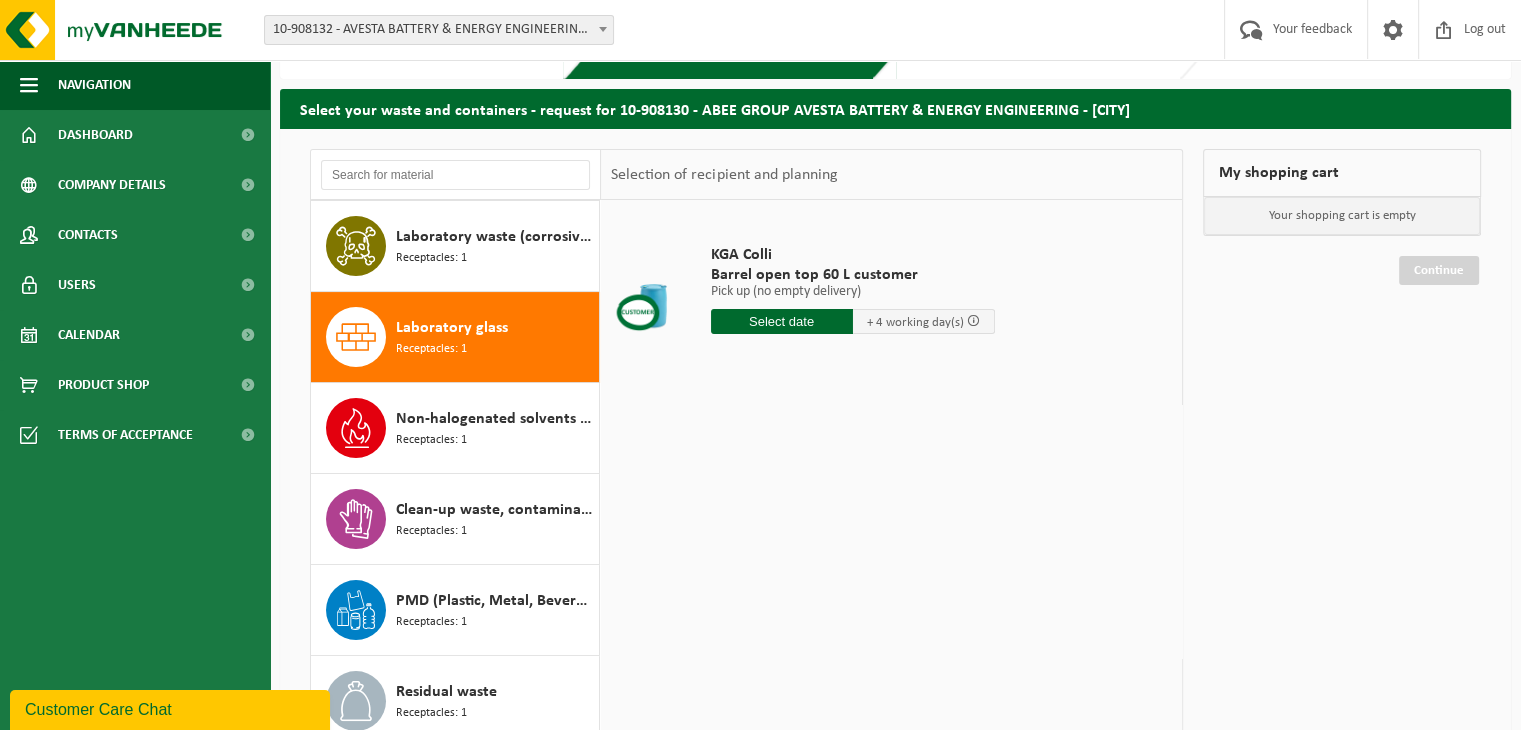 scroll, scrollTop: 488, scrollLeft: 0, axis: vertical 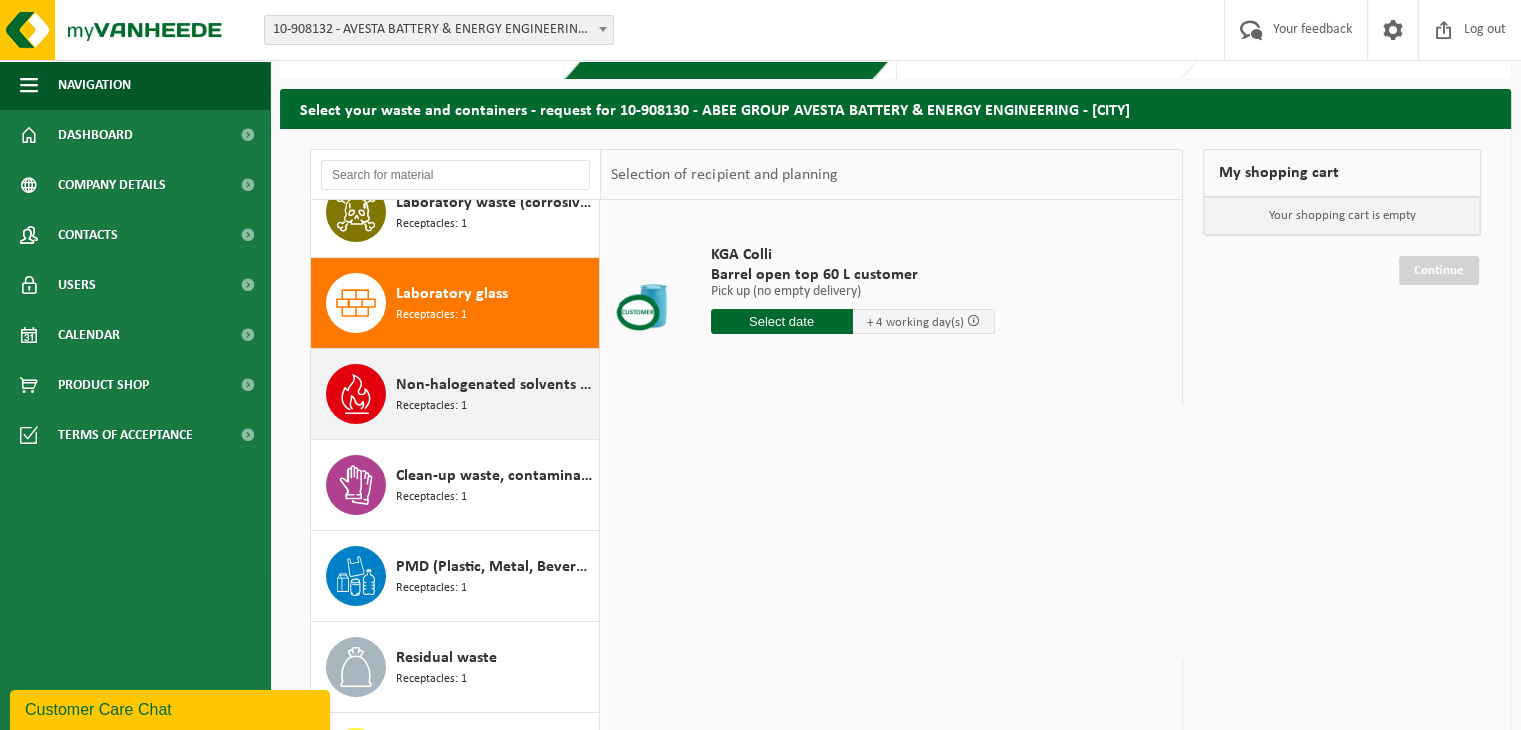 click on "Non-halogenated solvents - high calorific value in small packaging" at bounding box center (621, 385) 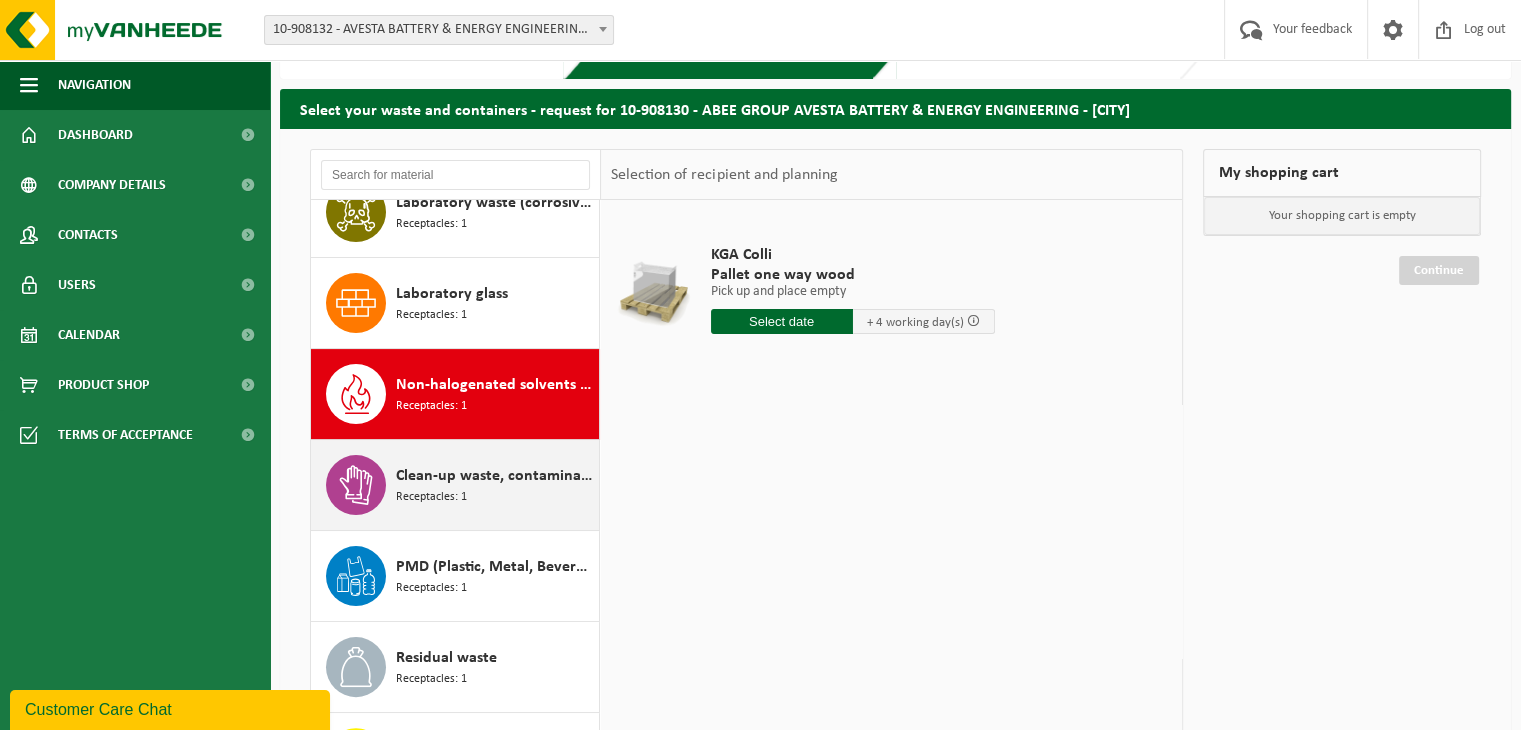click on "Clean-up waste, contaminated with various hazardous waste materials   Receptacles: 1" at bounding box center [495, 485] 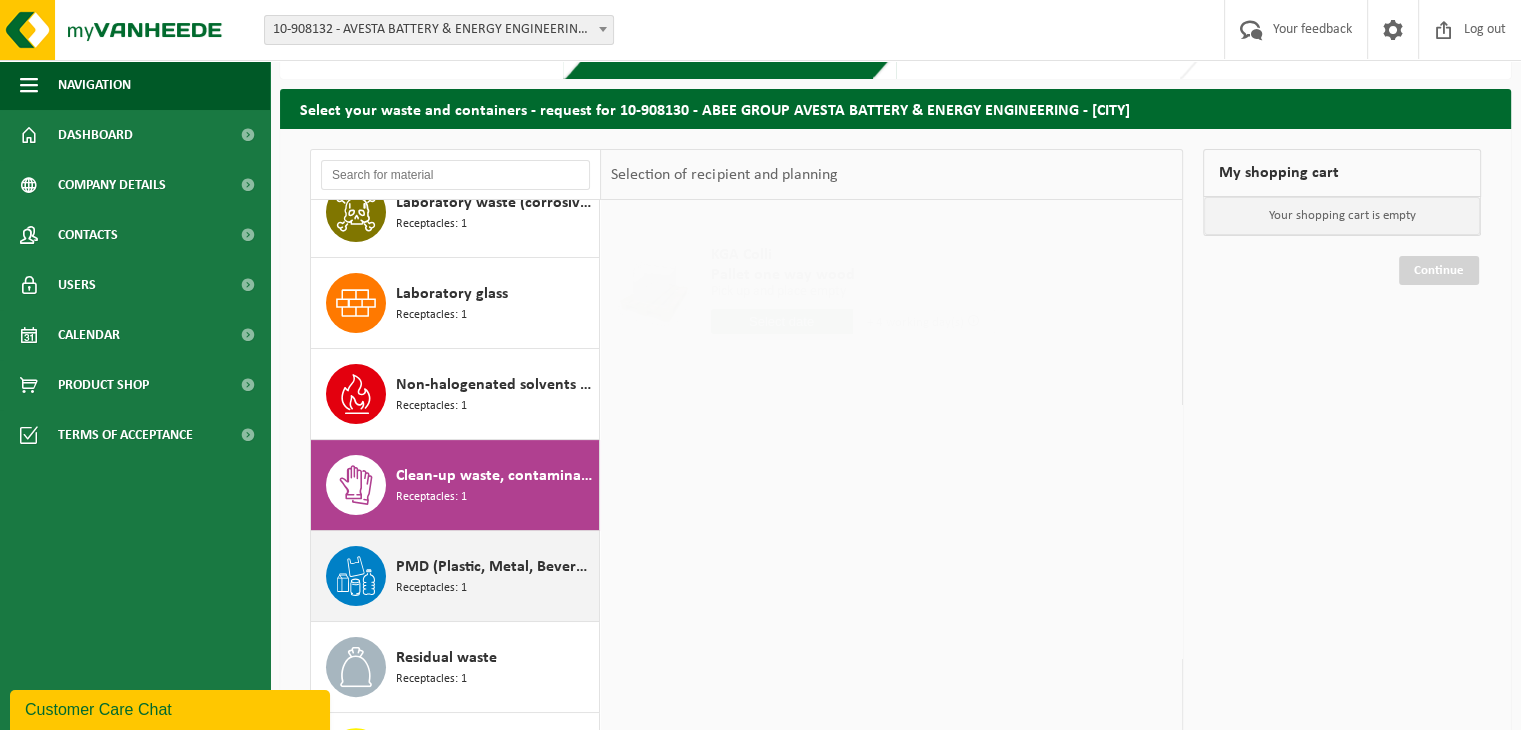 click on "PMD (Plastic, Metal, Beverage Cartons) (companies)" at bounding box center [572, 567] 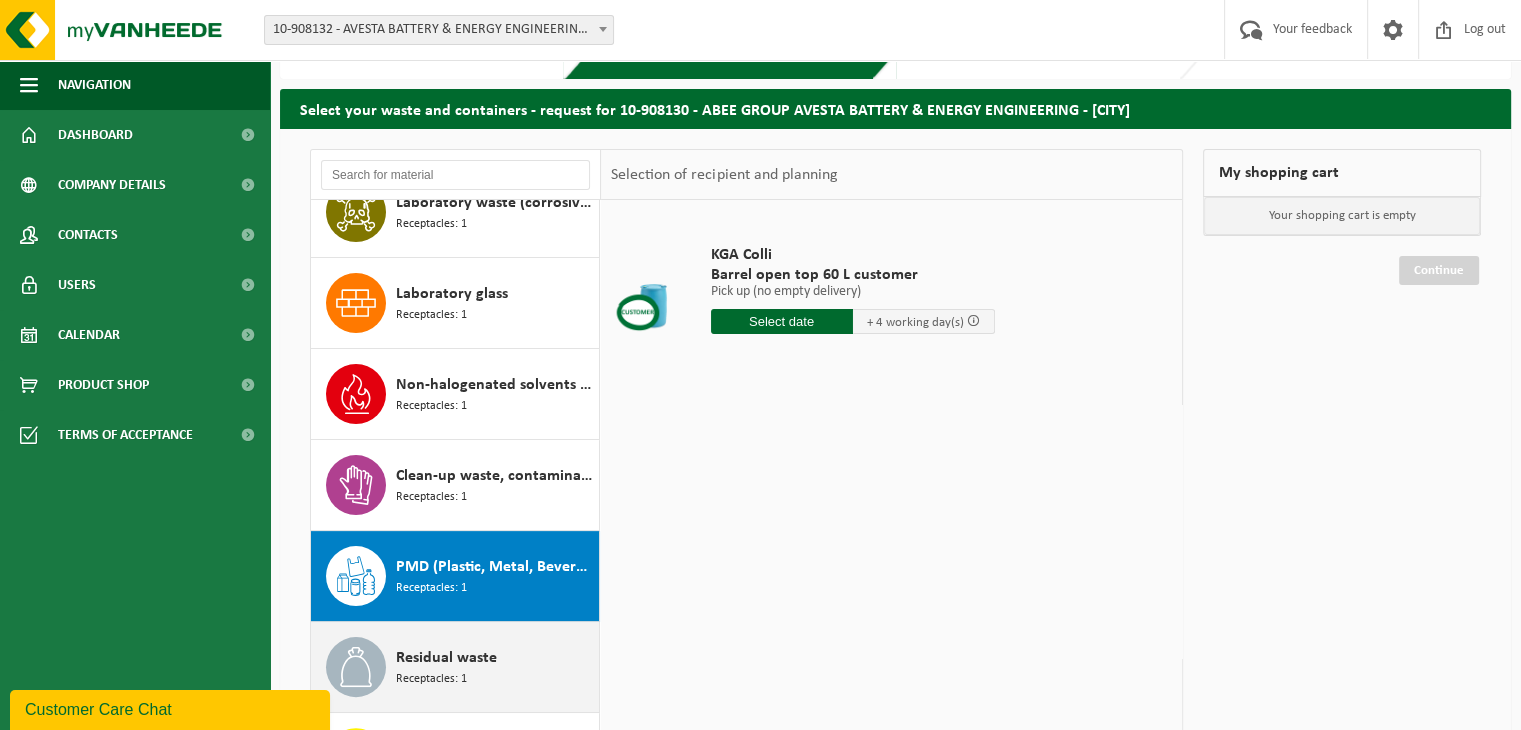 scroll, scrollTop: 488, scrollLeft: 0, axis: vertical 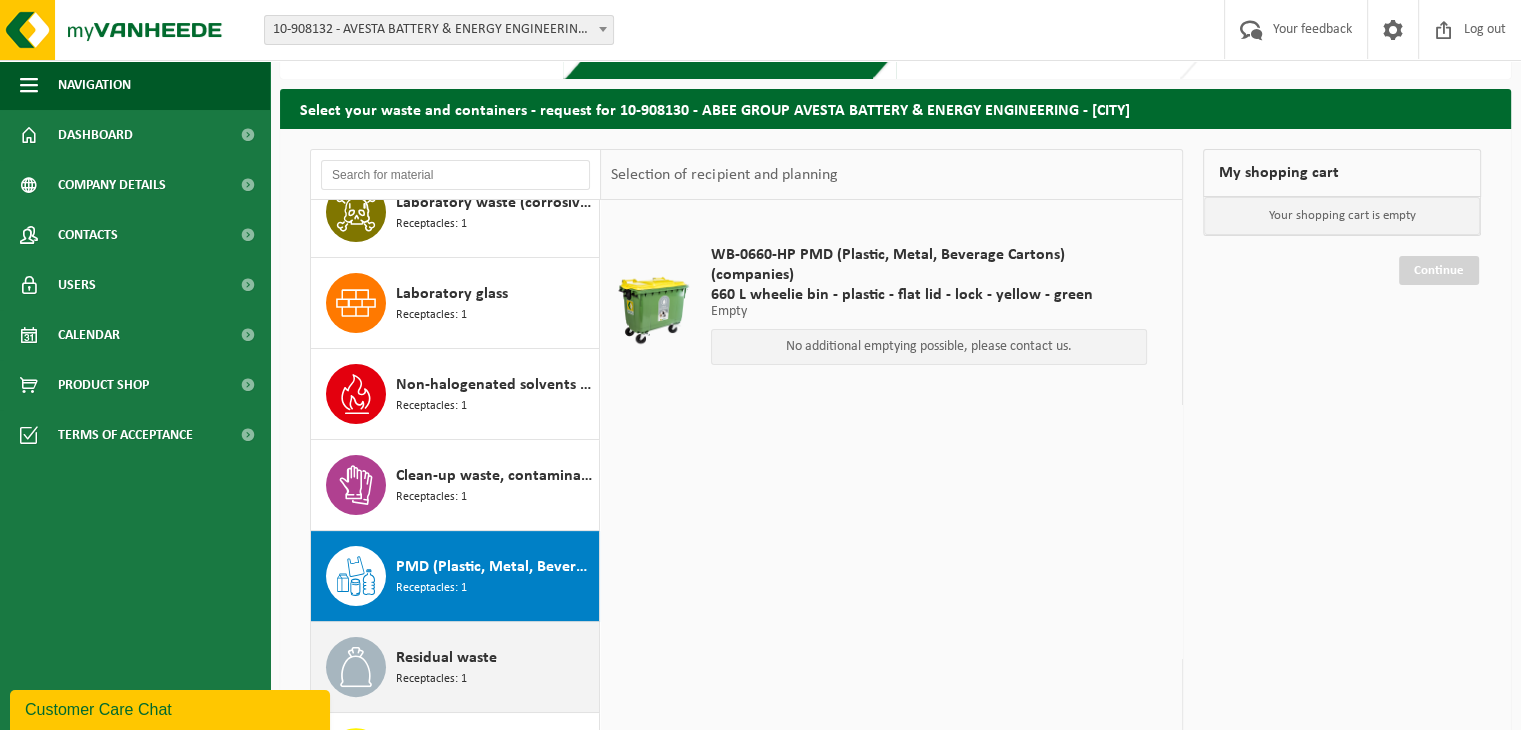 click on "Residual waste   Receptacles: 1" at bounding box center (495, 667) 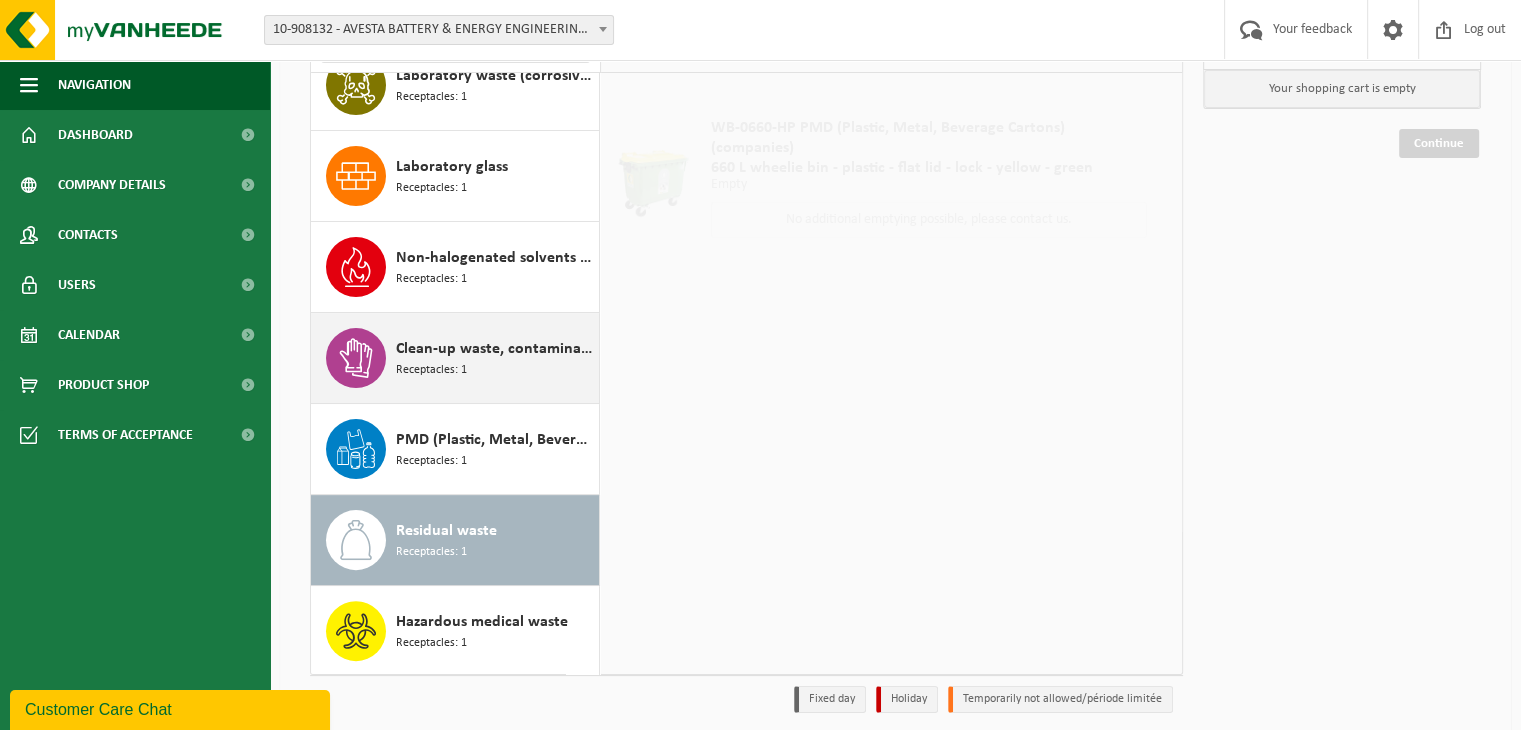 scroll, scrollTop: 246, scrollLeft: 0, axis: vertical 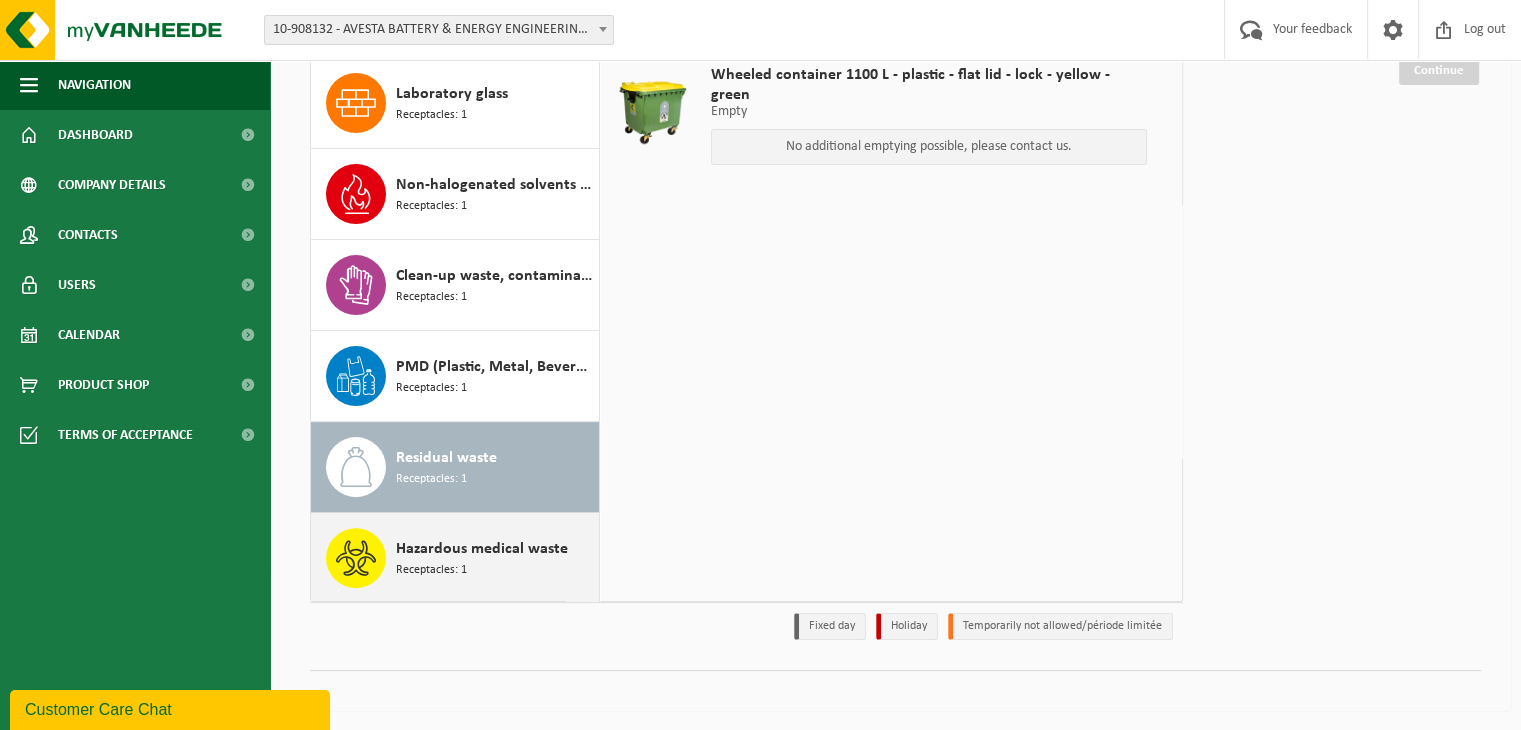 click on "Hazardous medical waste   Receptacles: 1" at bounding box center (495, 558) 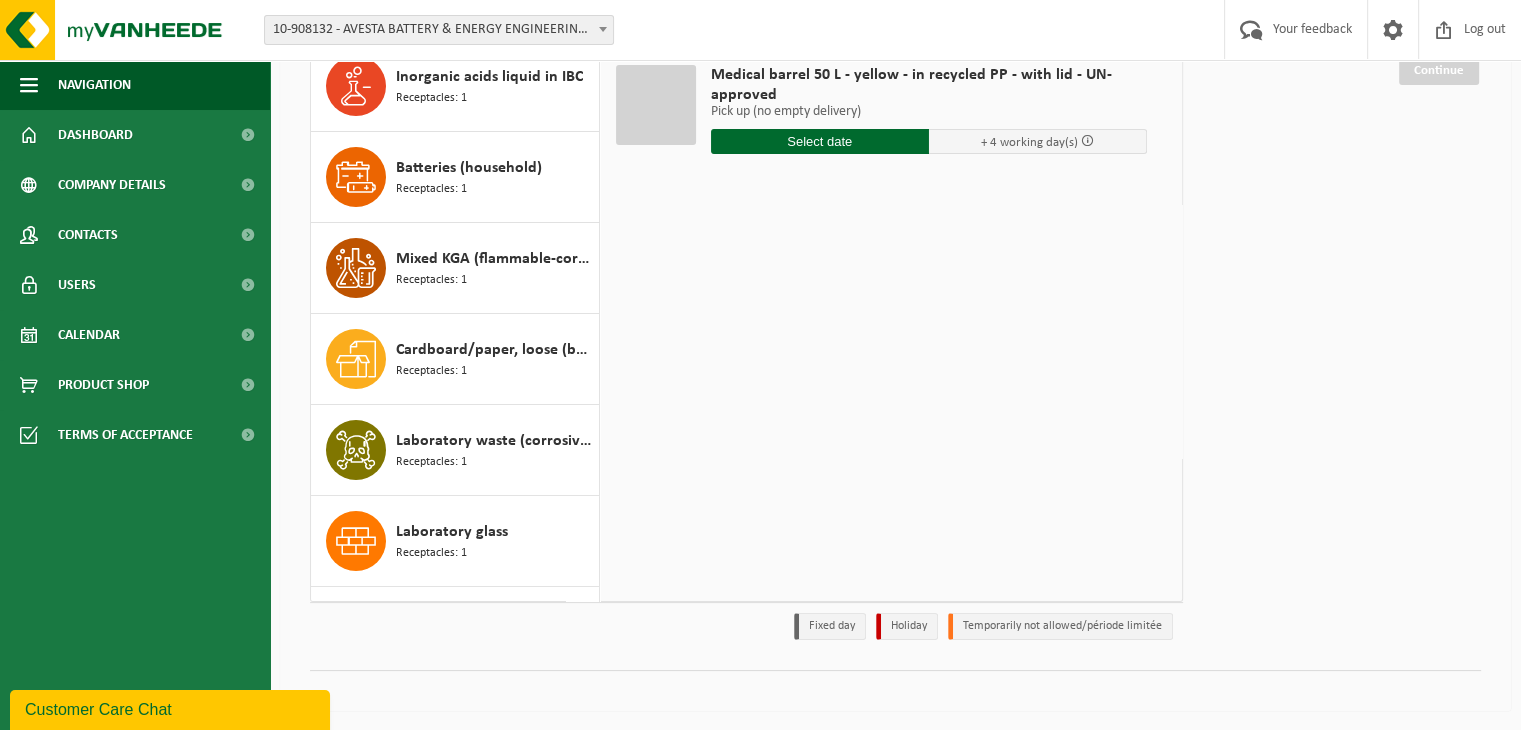 scroll, scrollTop: 0, scrollLeft: 0, axis: both 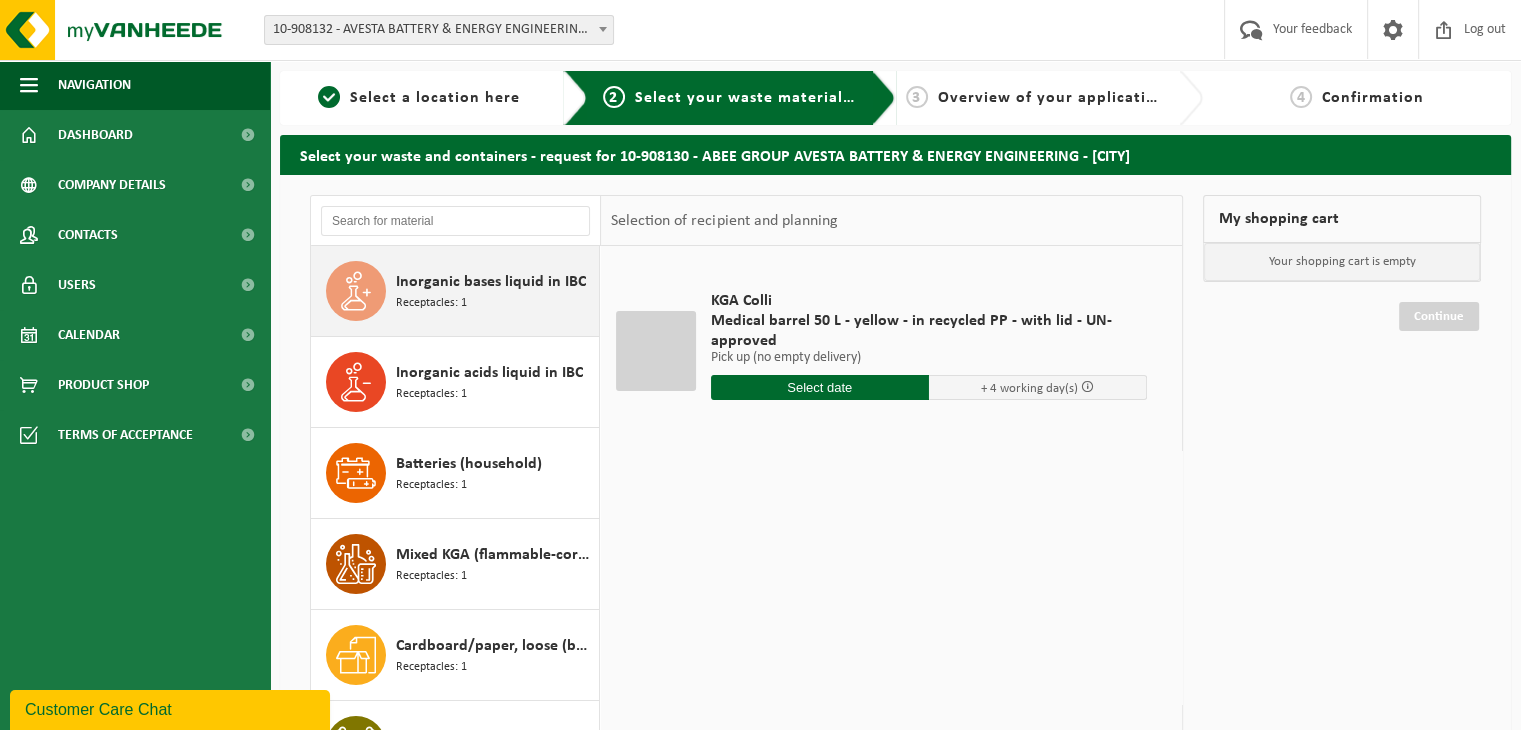 click on "Inorganic bases liquid in IBC   Receptacles: 1" at bounding box center [495, 291] 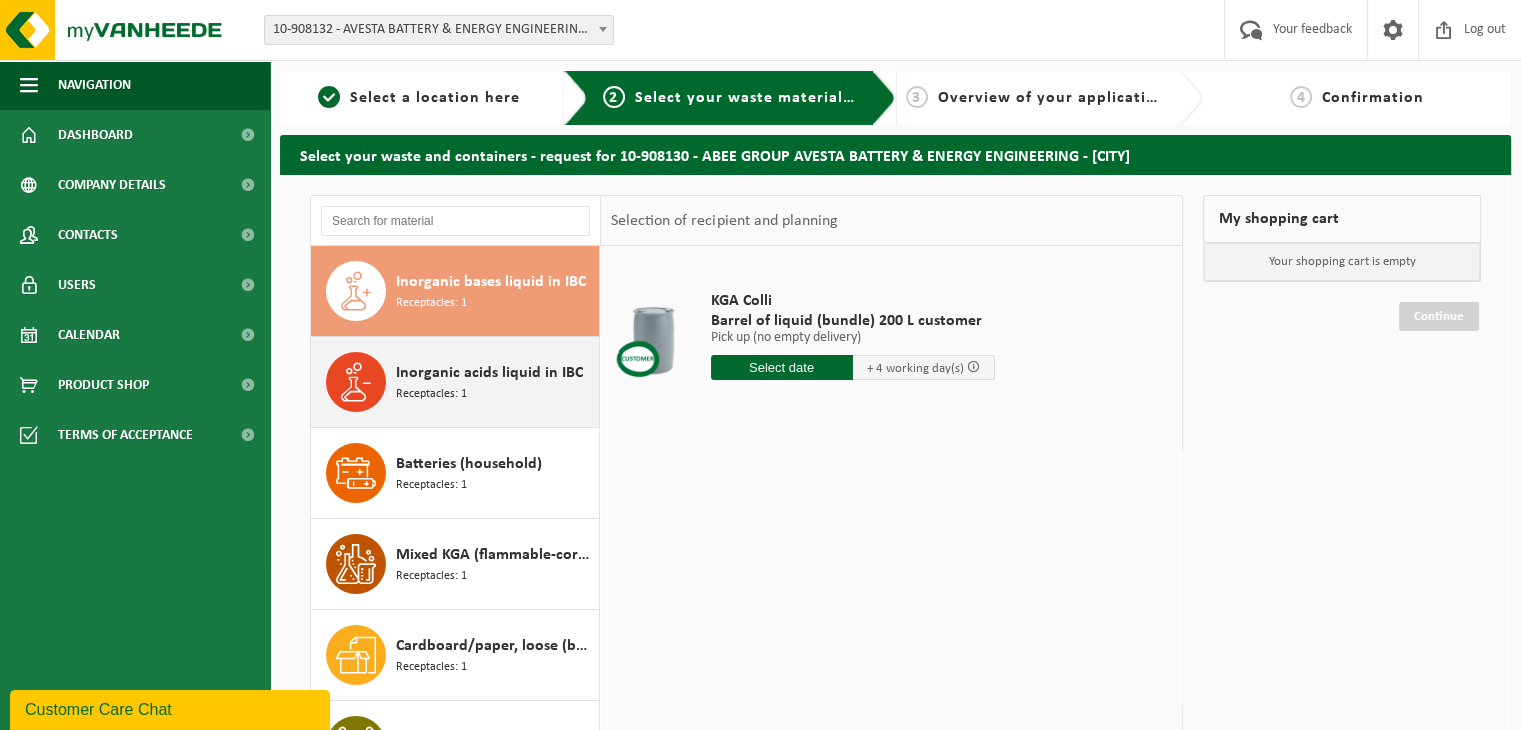 click on "Inorganic acids liquid in IBC" at bounding box center [489, 373] 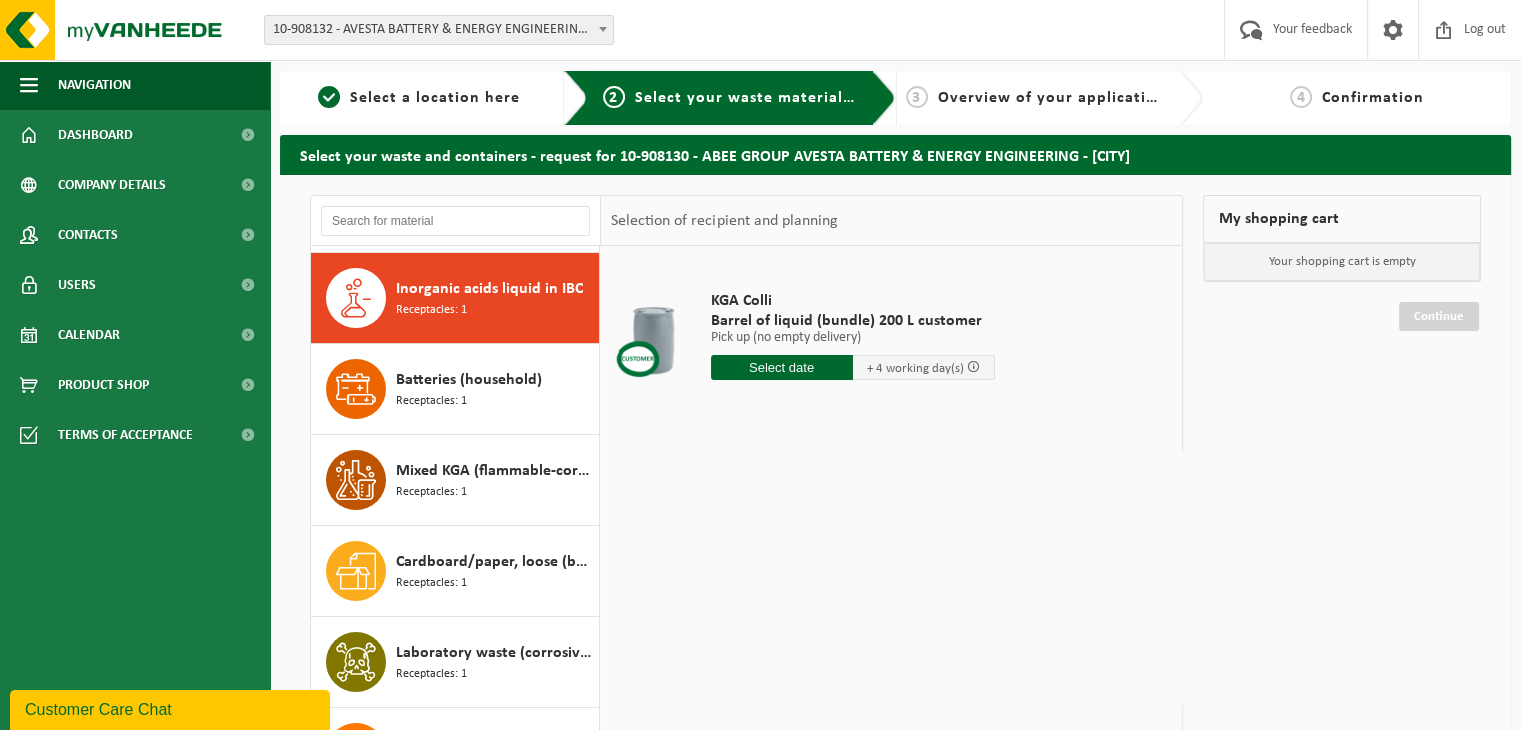 scroll, scrollTop: 90, scrollLeft: 0, axis: vertical 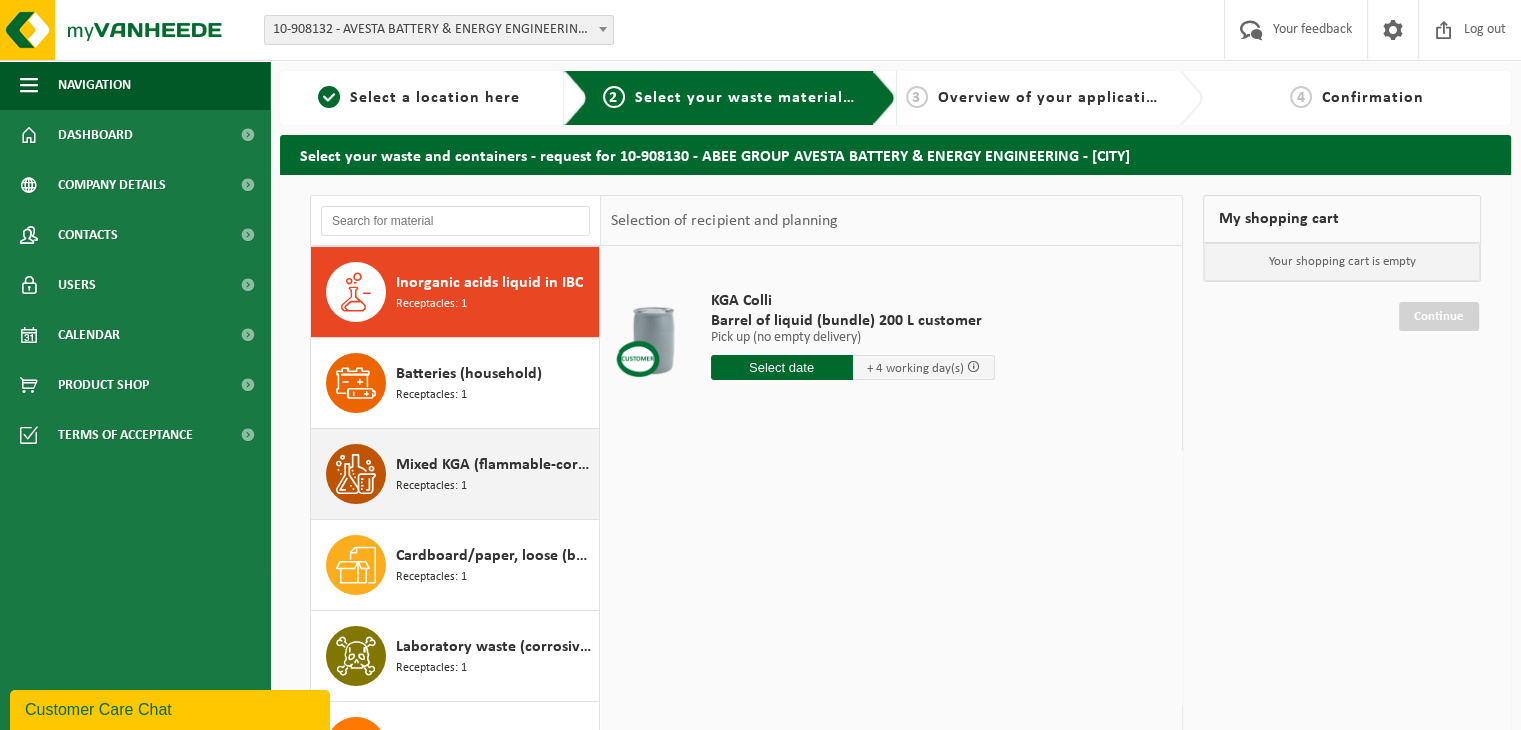 click on "Mixed KGA (flammable-corrosive)   Receptacles: 1" at bounding box center (495, 474) 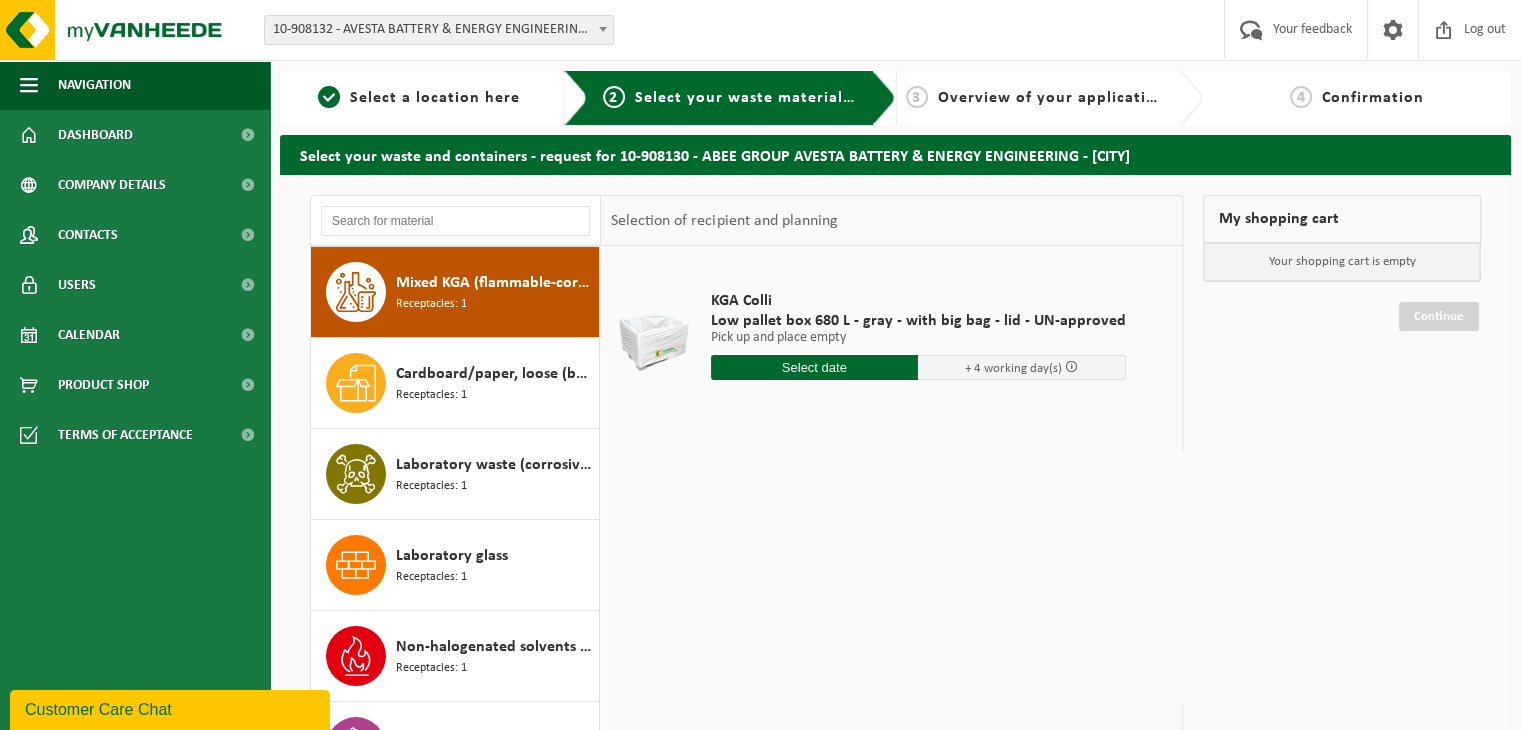 click on "Laboratory waste (corrosive - flammable)   Receptacles: 1" at bounding box center [495, 474] 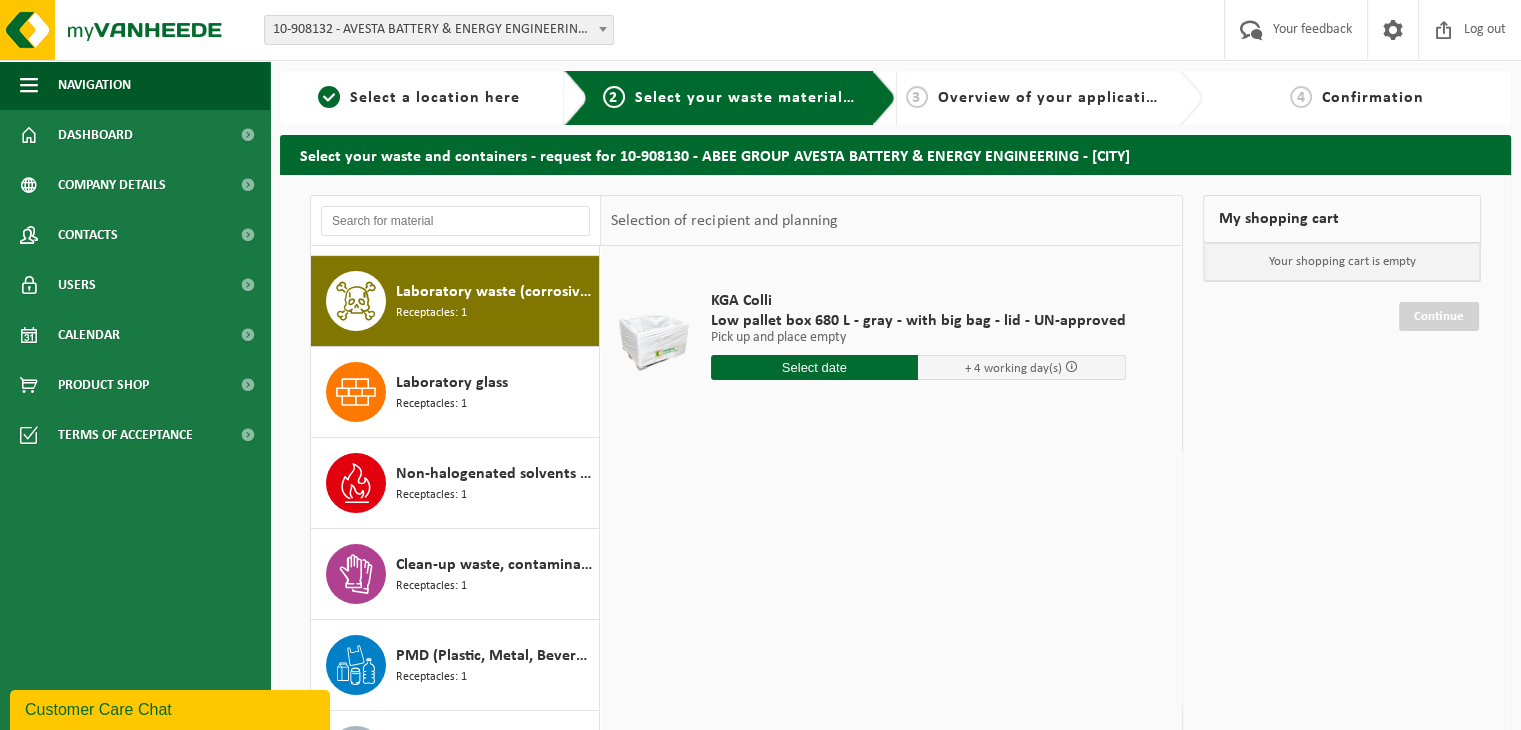 scroll, scrollTop: 454, scrollLeft: 0, axis: vertical 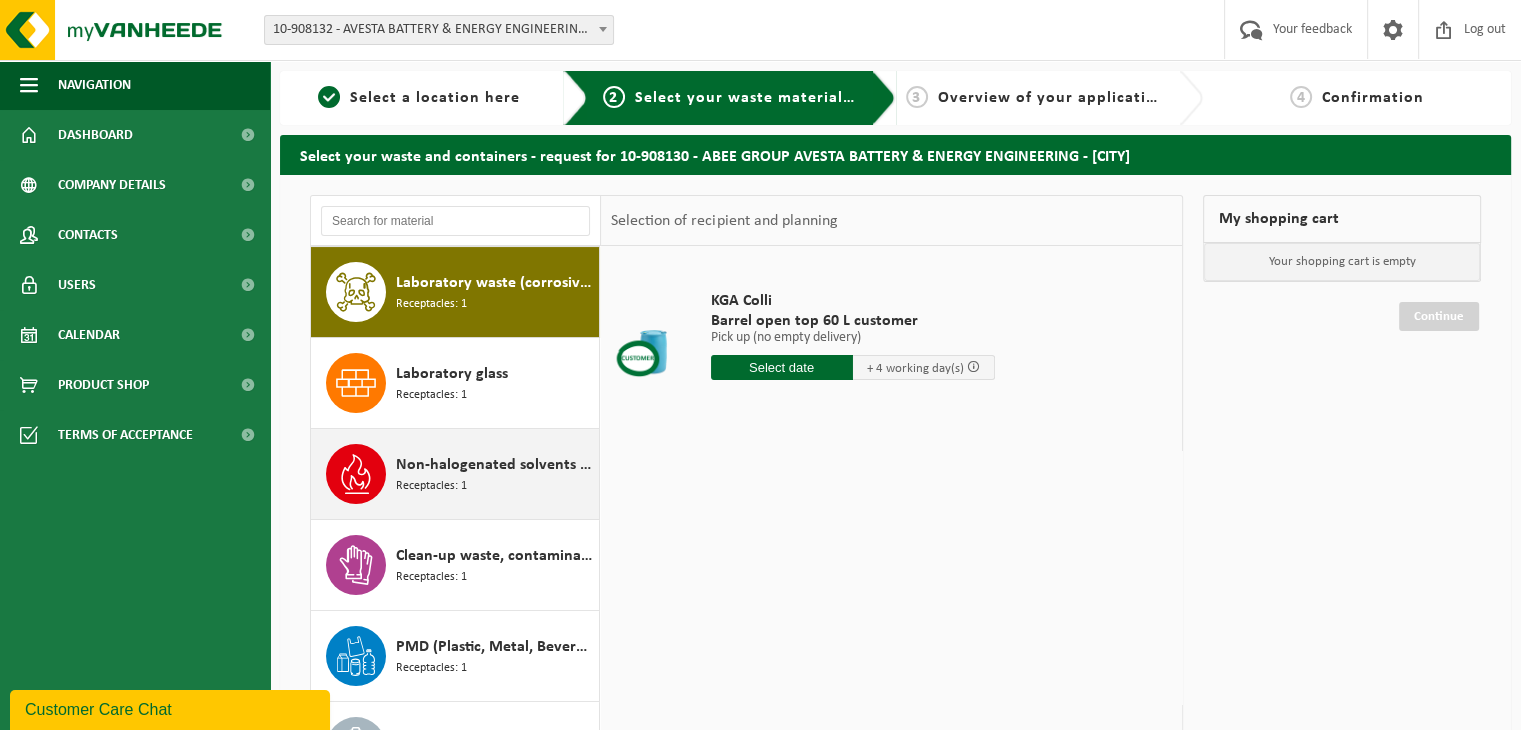 click on "Non-halogenated solvents - high calorific value in small packaging   Receptacles: 1" at bounding box center (495, 474) 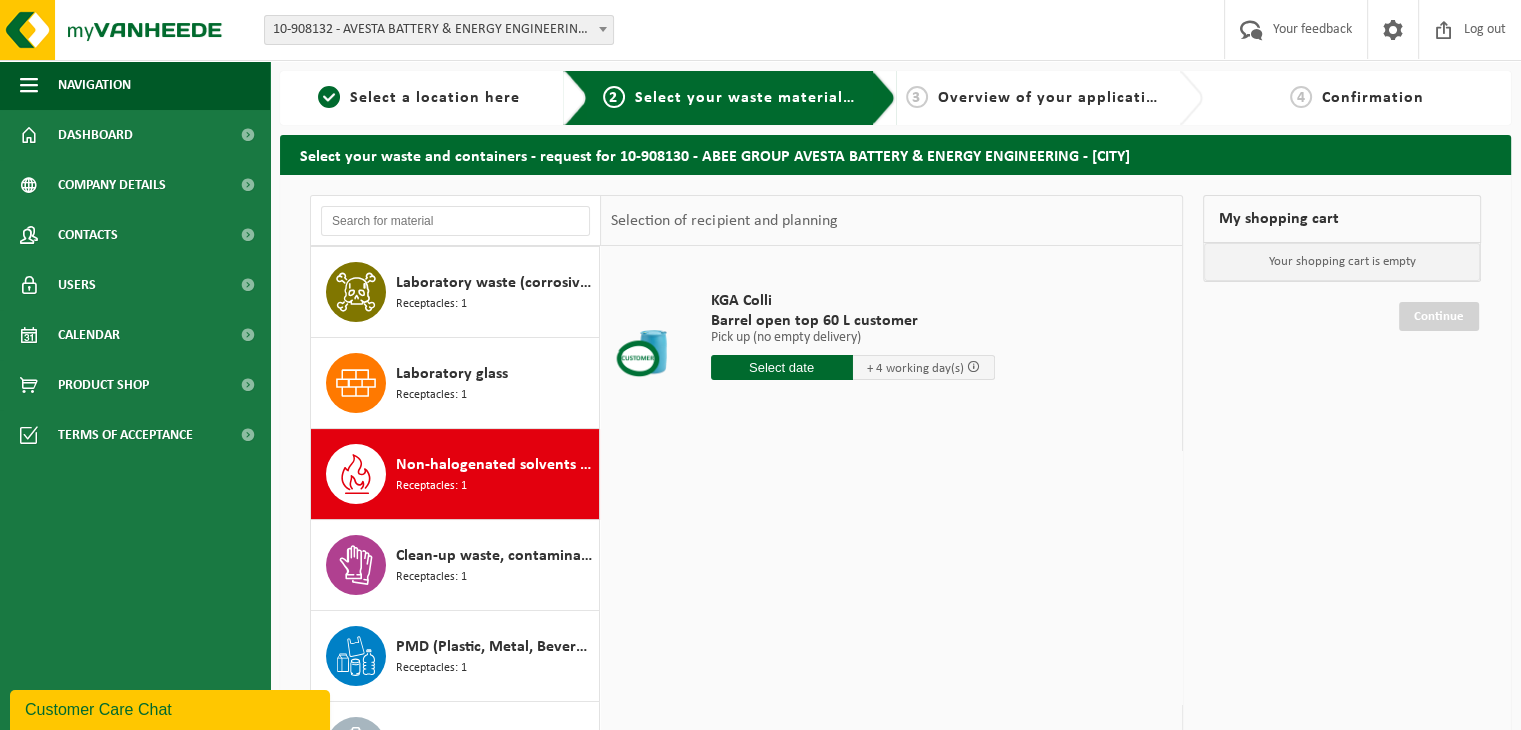 scroll, scrollTop: 488, scrollLeft: 0, axis: vertical 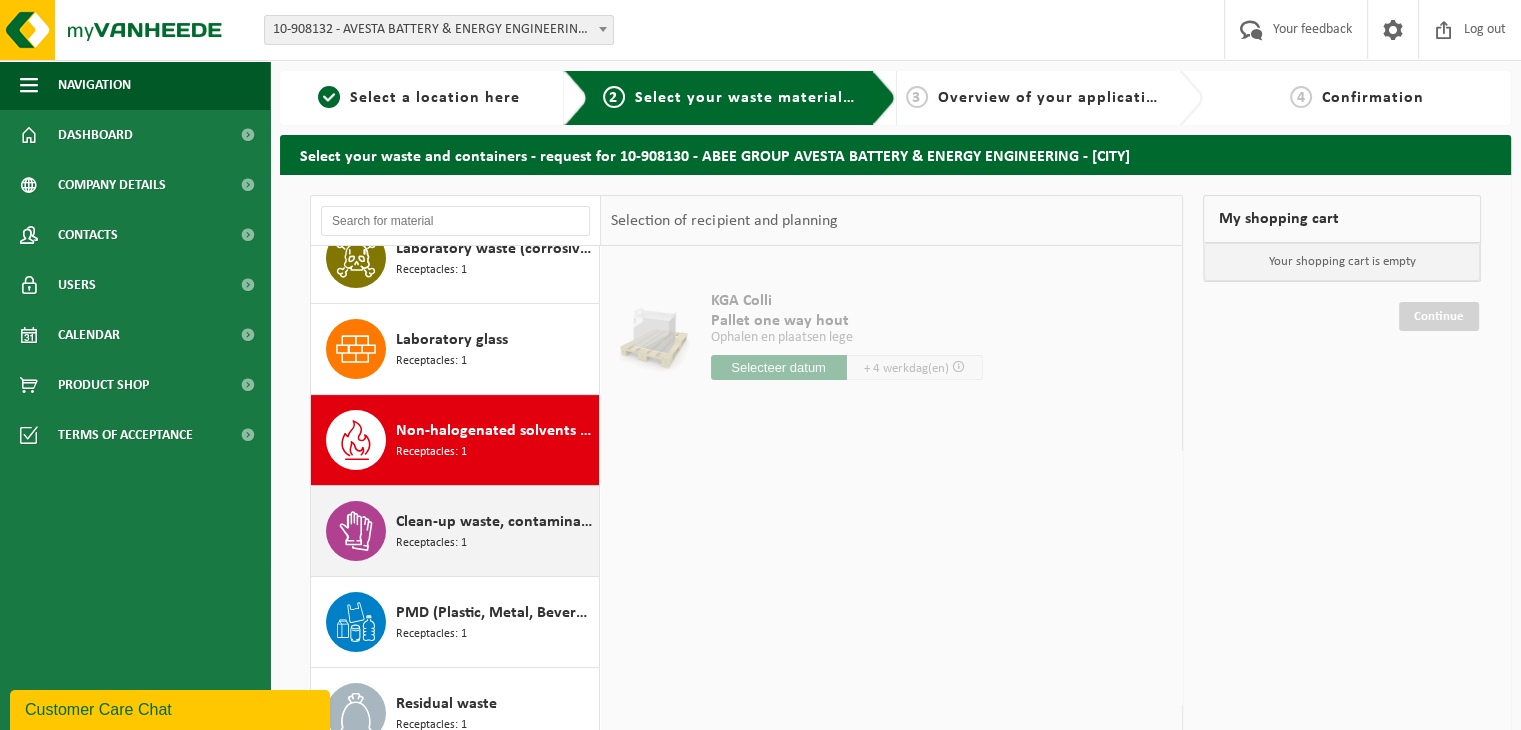 click on "Clean-up waste, contaminated with various hazardous waste materials" at bounding box center [637, 522] 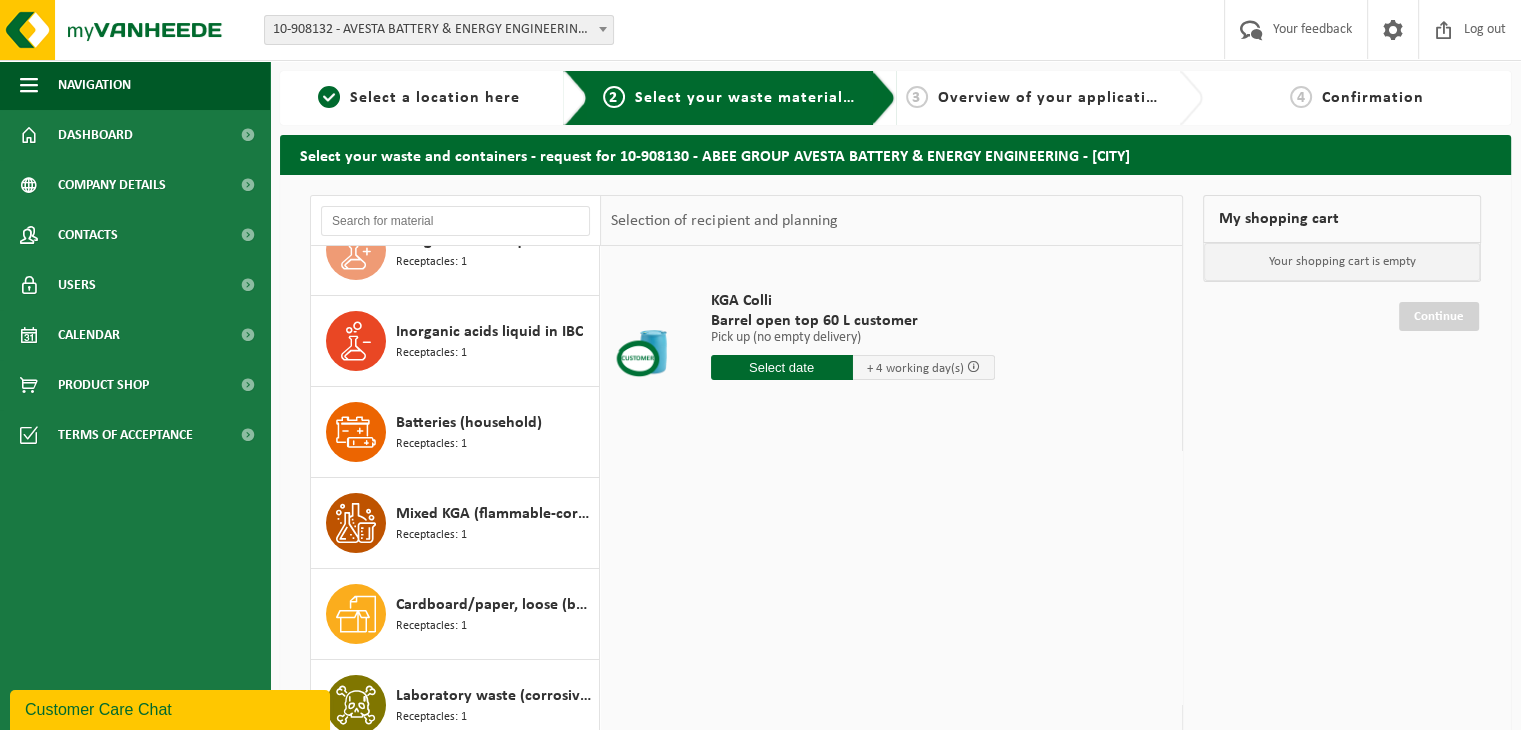 scroll, scrollTop: 0, scrollLeft: 0, axis: both 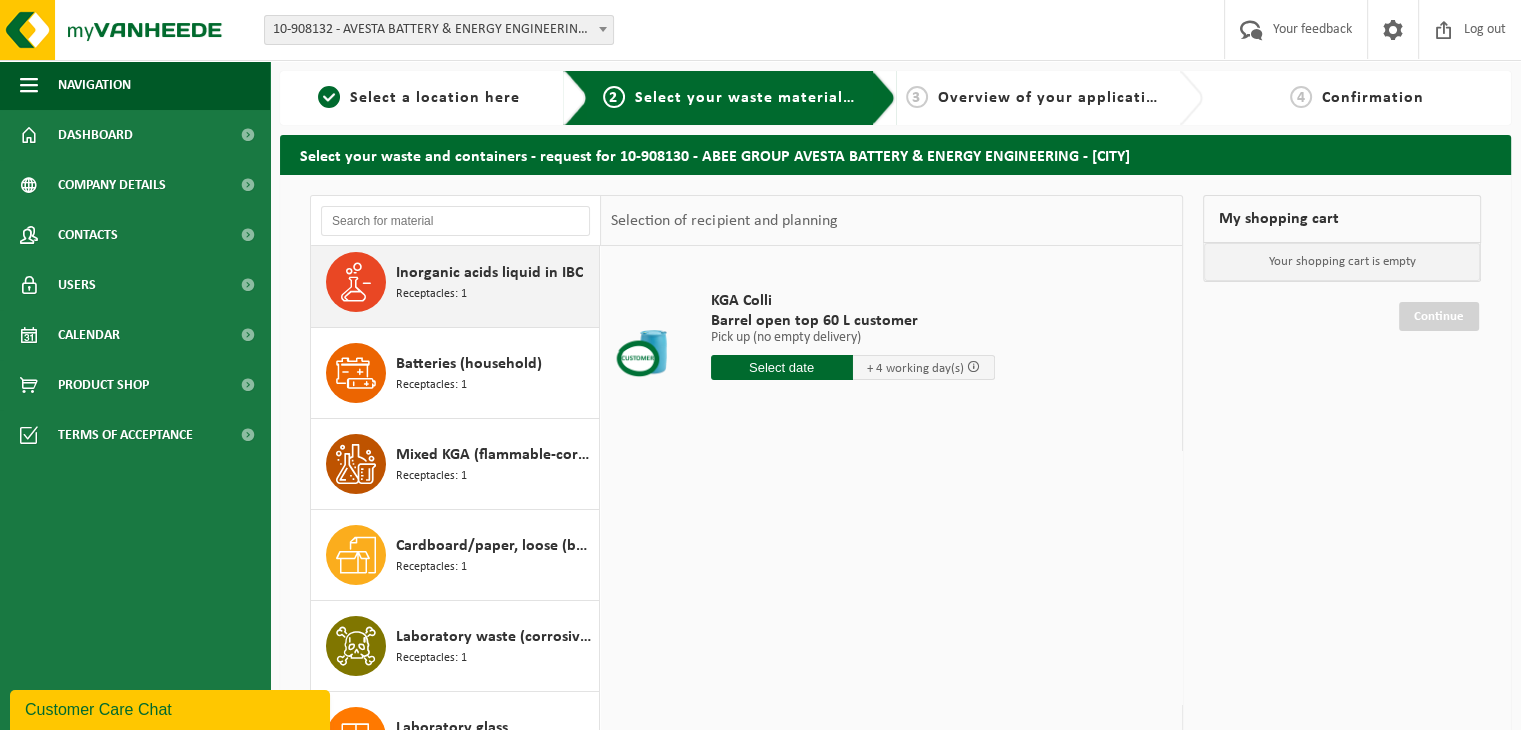 click on "Inorganic acids liquid in IBC   Receptacles: 1" at bounding box center [495, 282] 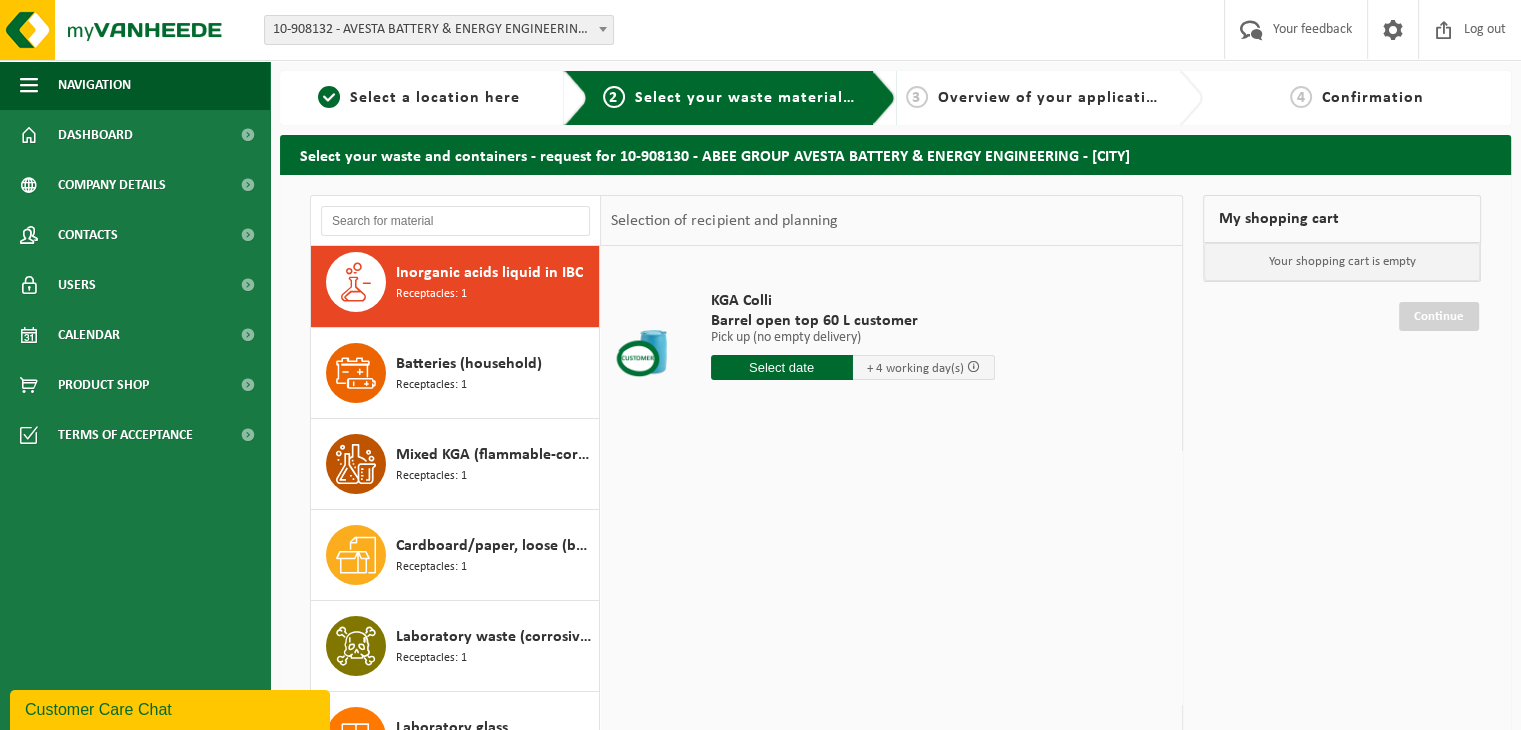 scroll, scrollTop: 91, scrollLeft: 0, axis: vertical 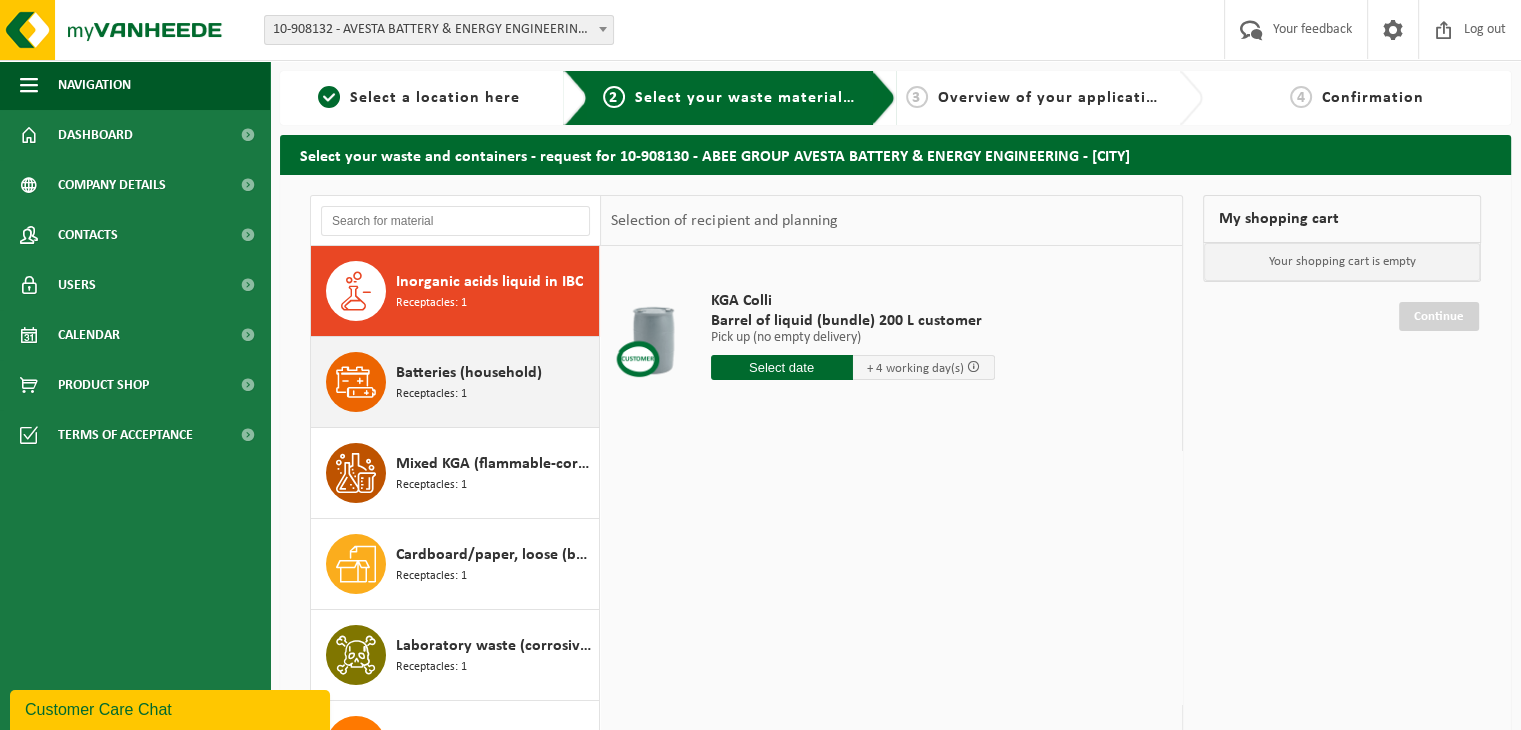 click on "Batteries (household)" at bounding box center [469, 373] 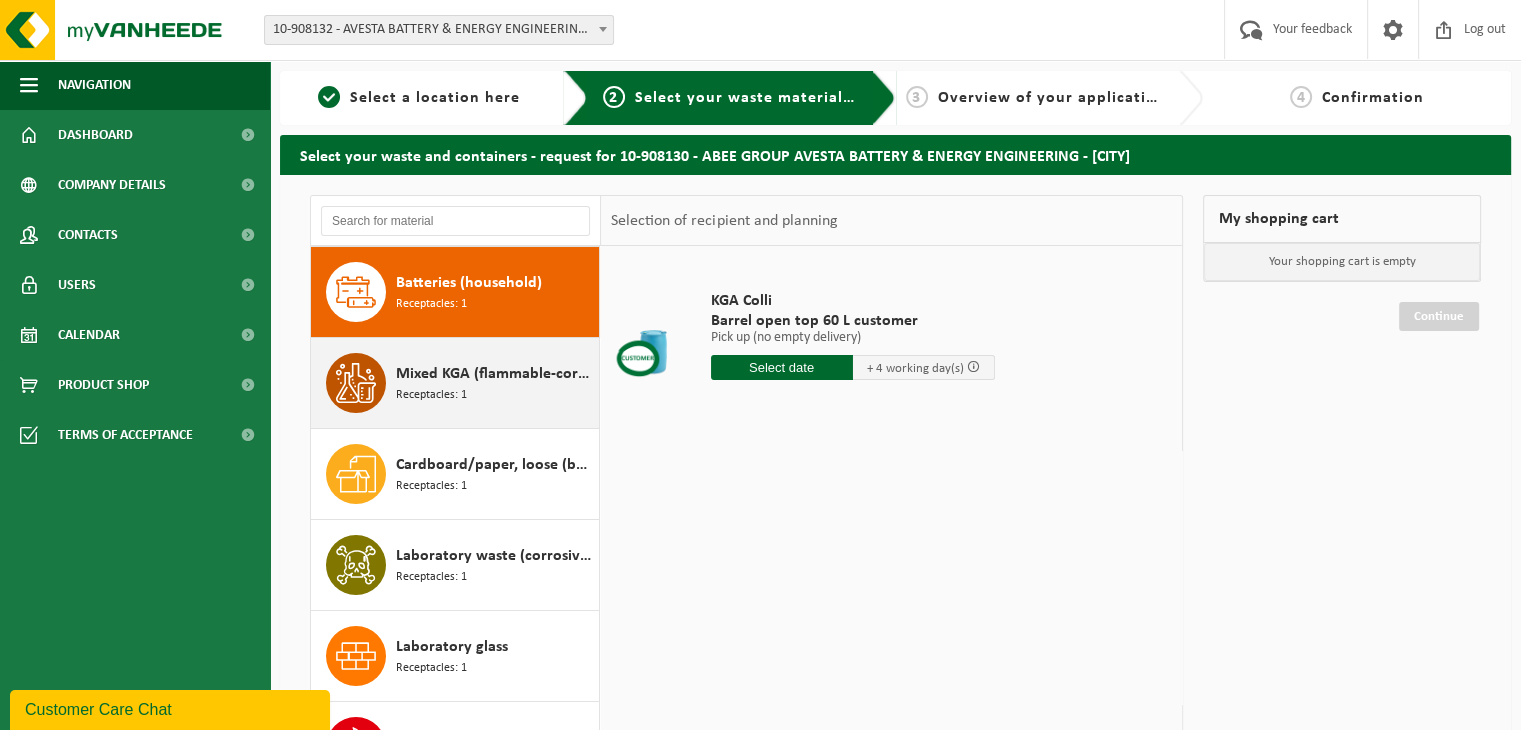 scroll, scrollTop: 0, scrollLeft: 0, axis: both 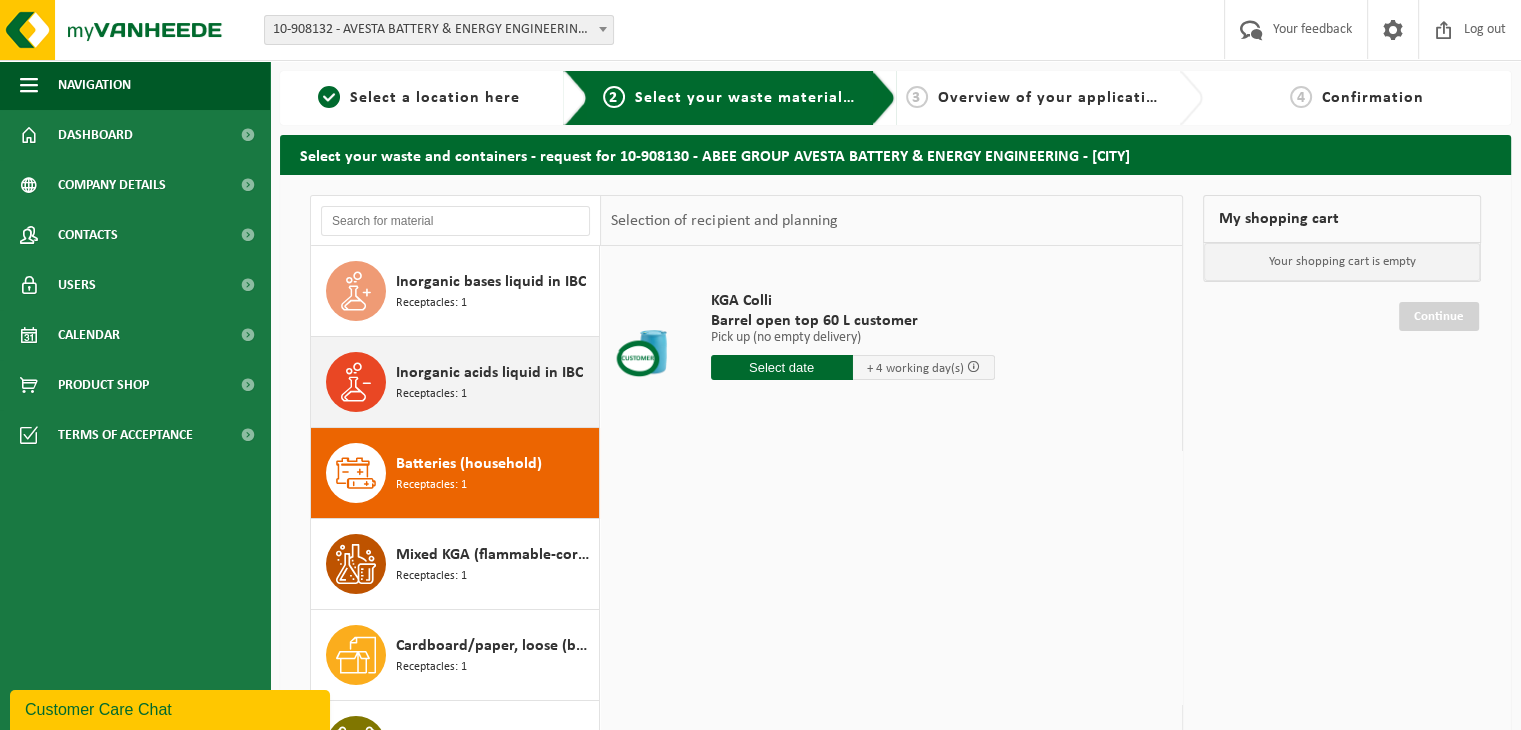 click on "Inorganic acids liquid in IBC" at bounding box center [489, 373] 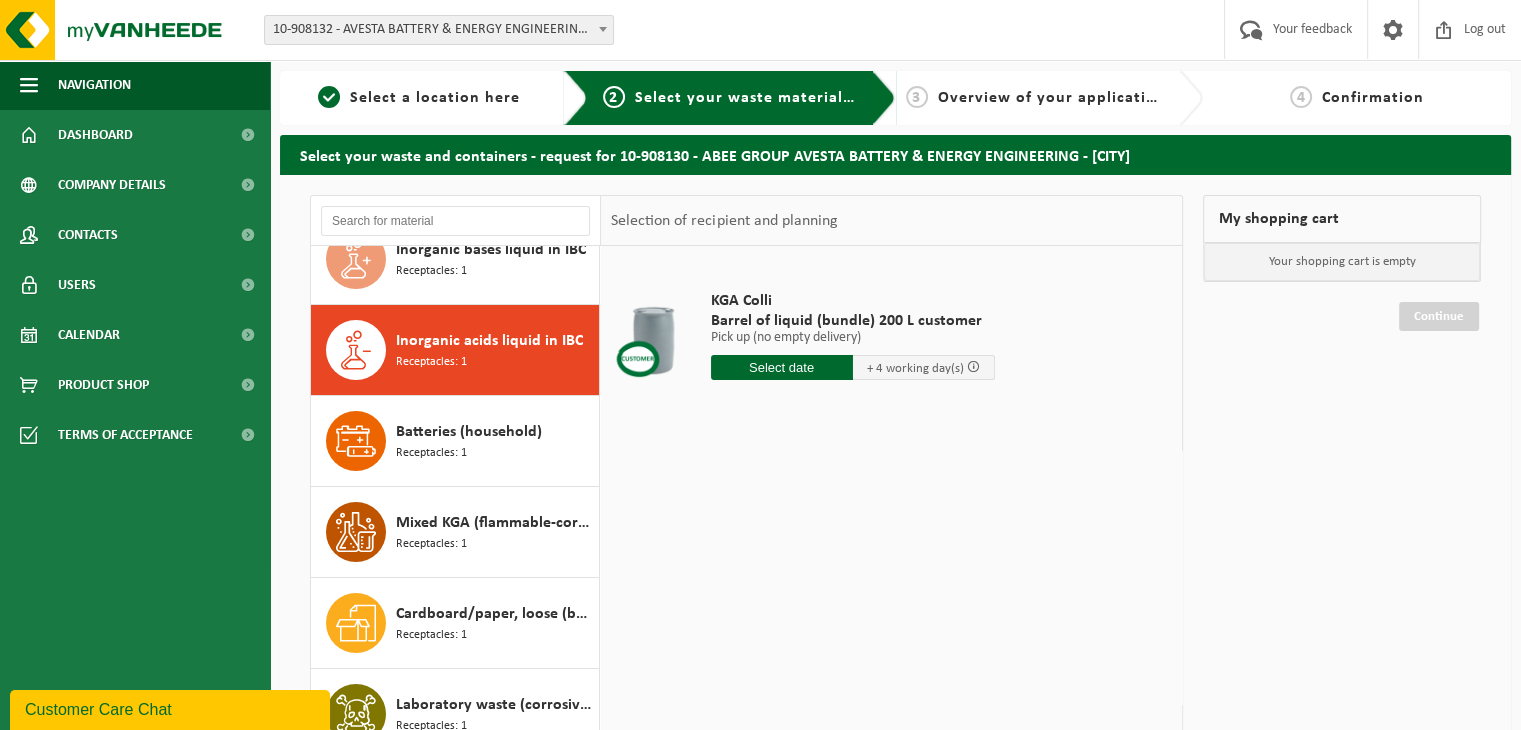 scroll, scrollTop: 0, scrollLeft: 0, axis: both 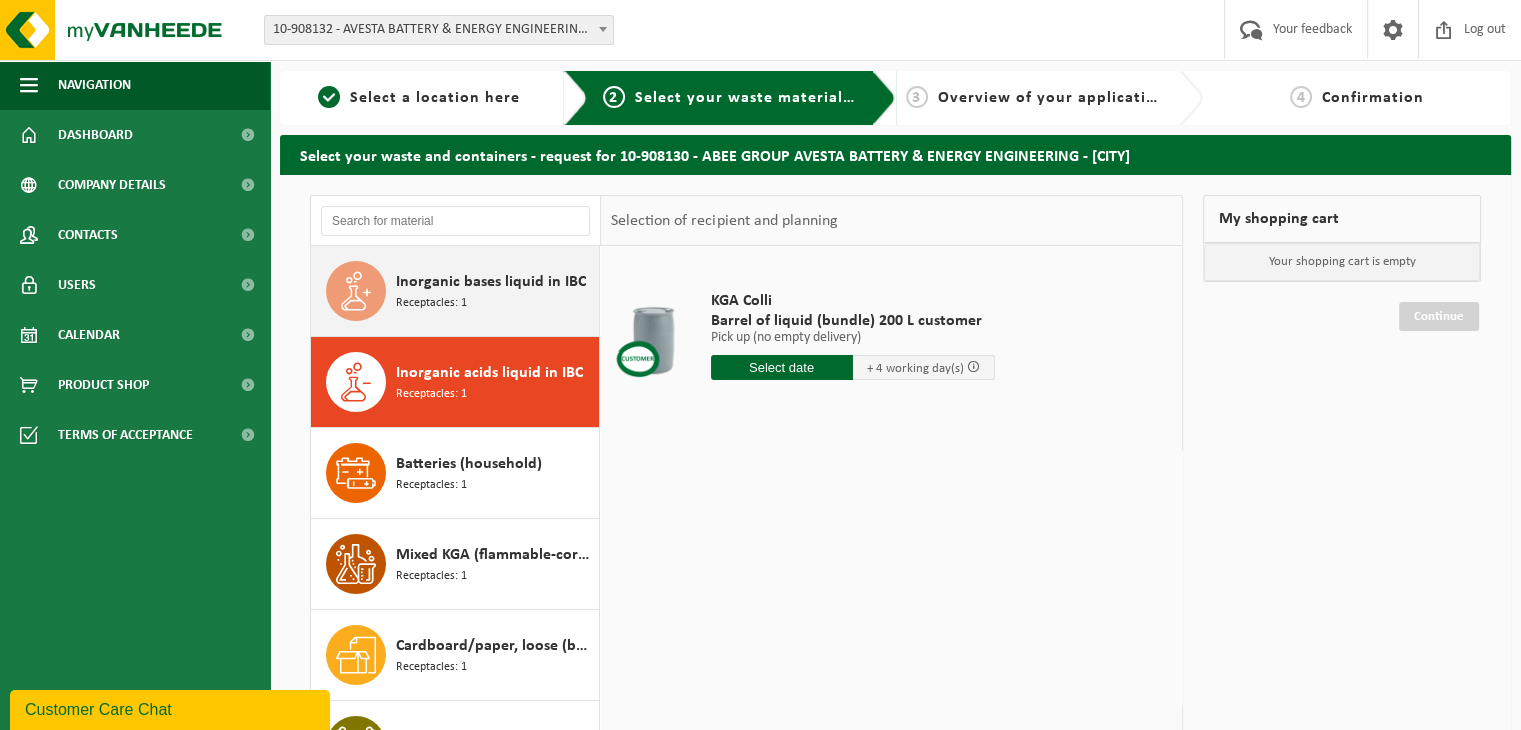 click on "Inorganic bases liquid in IBC   Receptacles: 1" at bounding box center [495, 291] 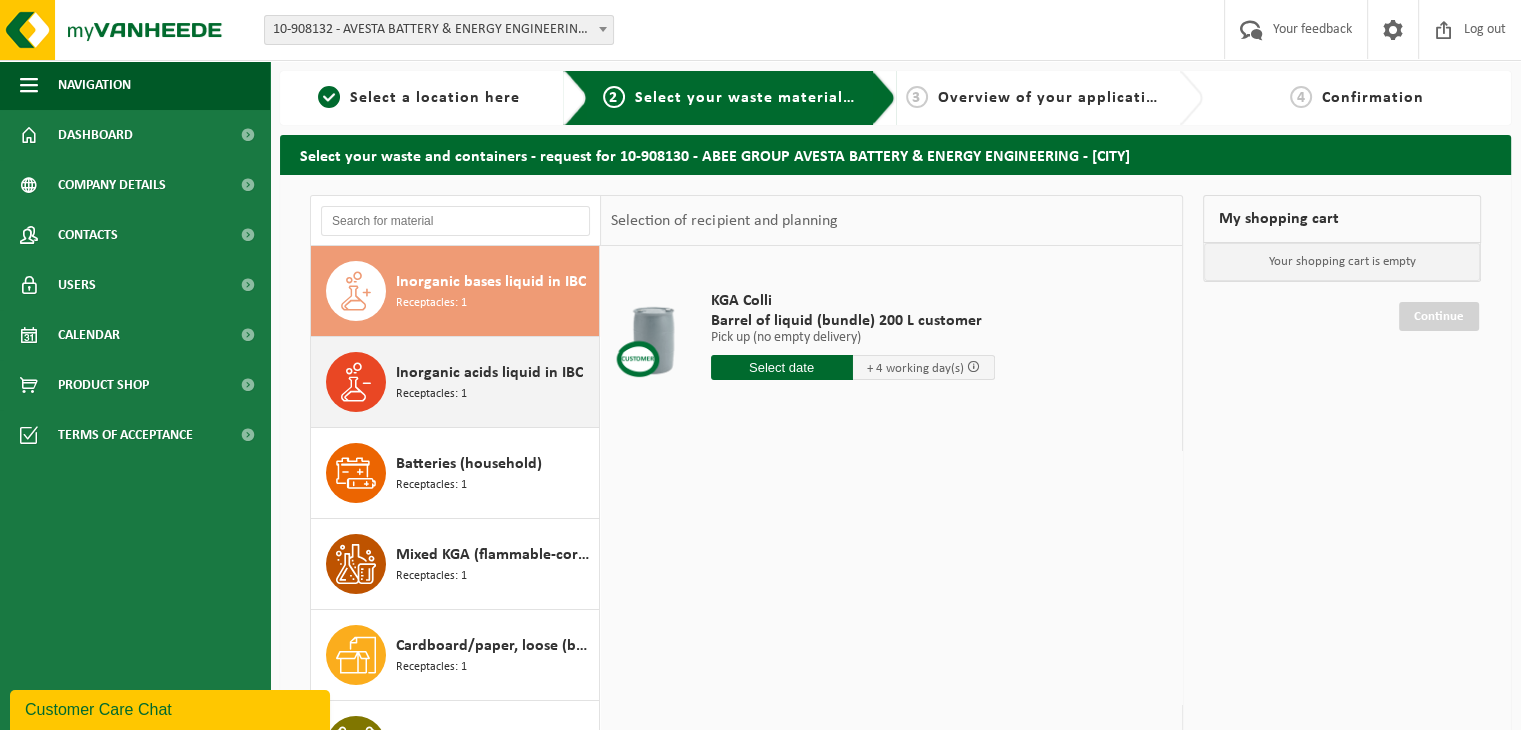 click on "Inorganic acids liquid in IBC   Receptacles: 1" at bounding box center [495, 382] 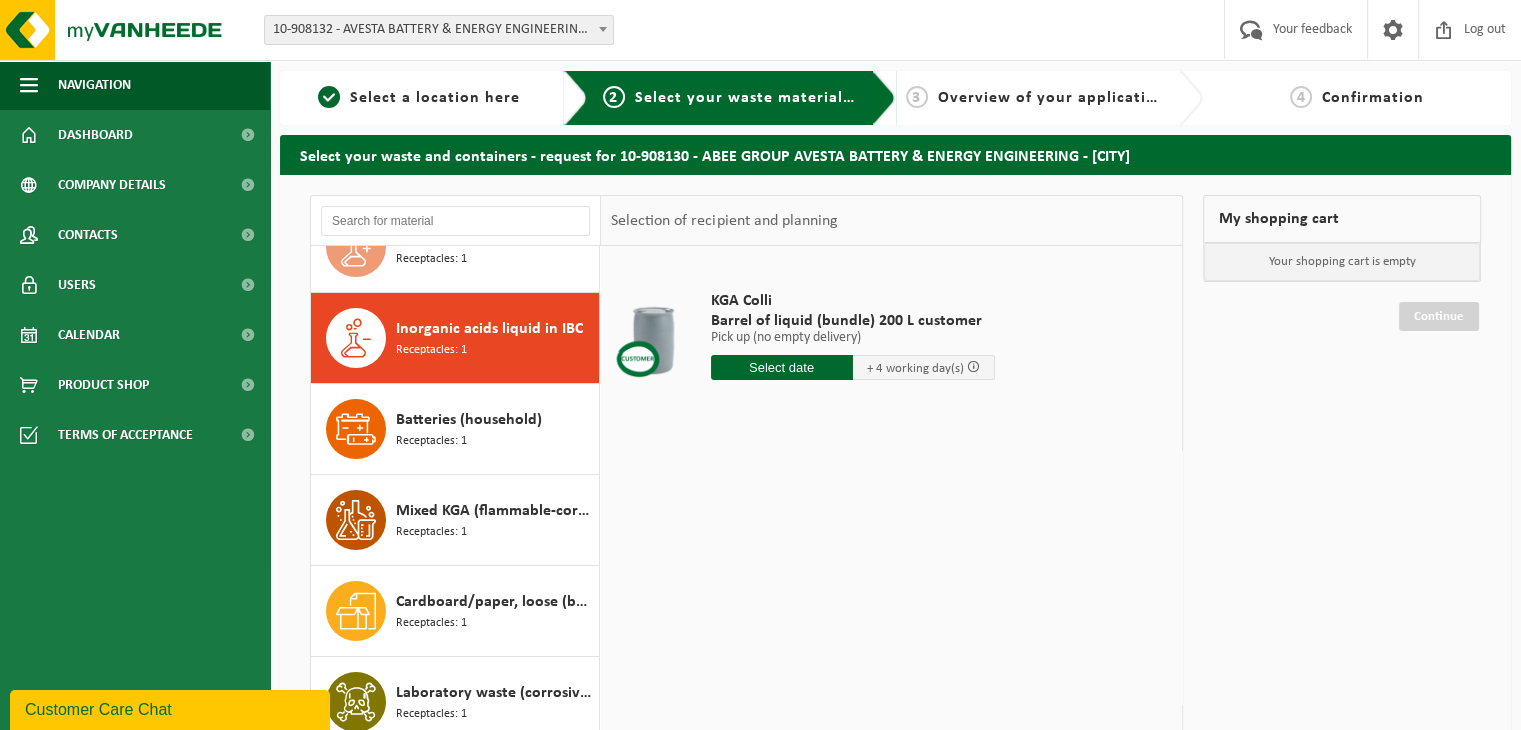 scroll, scrollTop: 0, scrollLeft: 0, axis: both 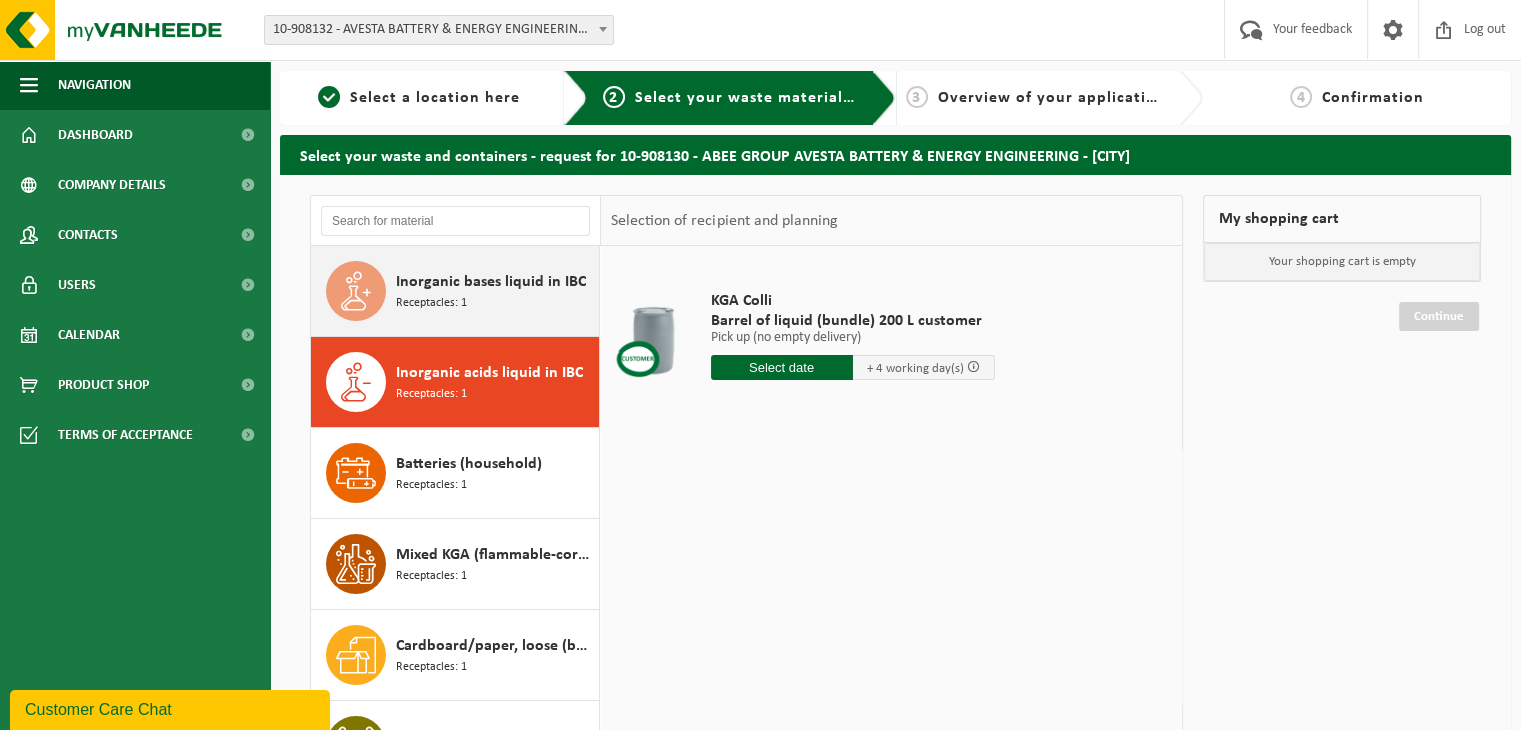 click on "Inorganic bases liquid in IBC   Receptacles: 1" at bounding box center (495, 291) 